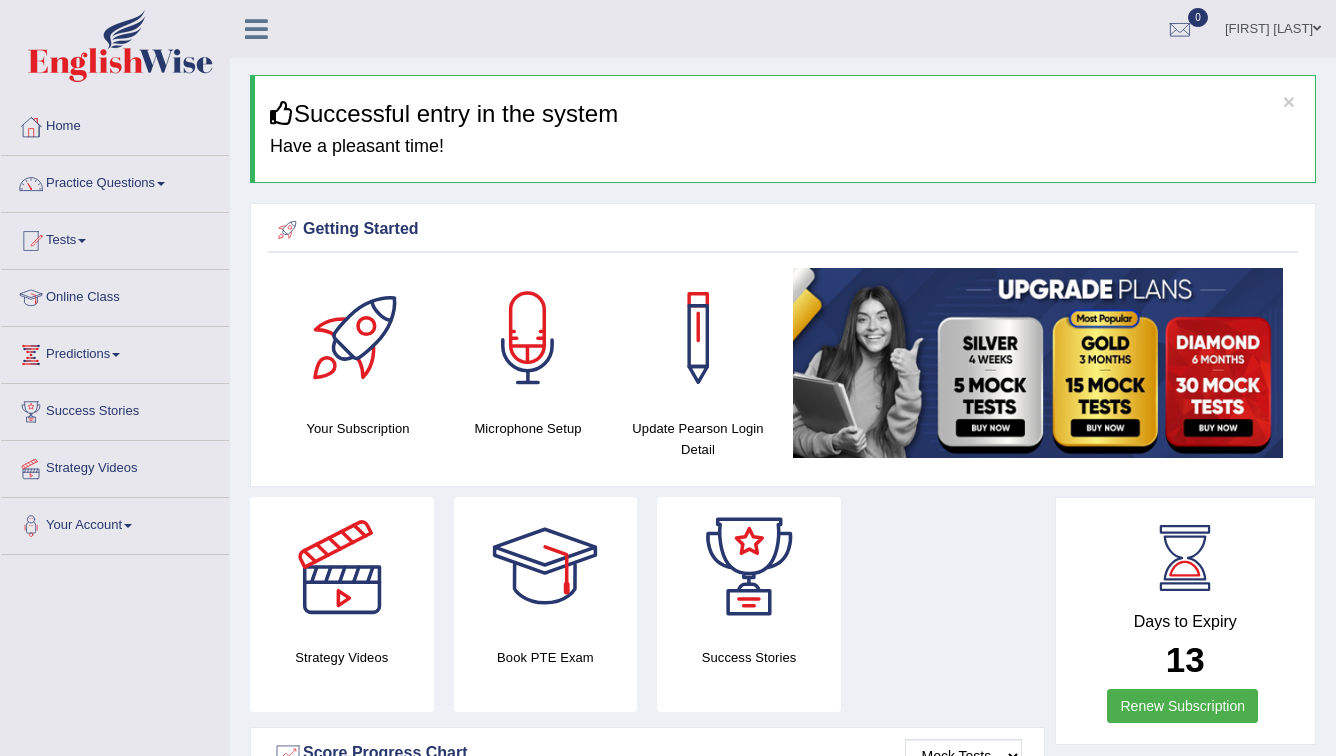 scroll, scrollTop: 0, scrollLeft: 0, axis: both 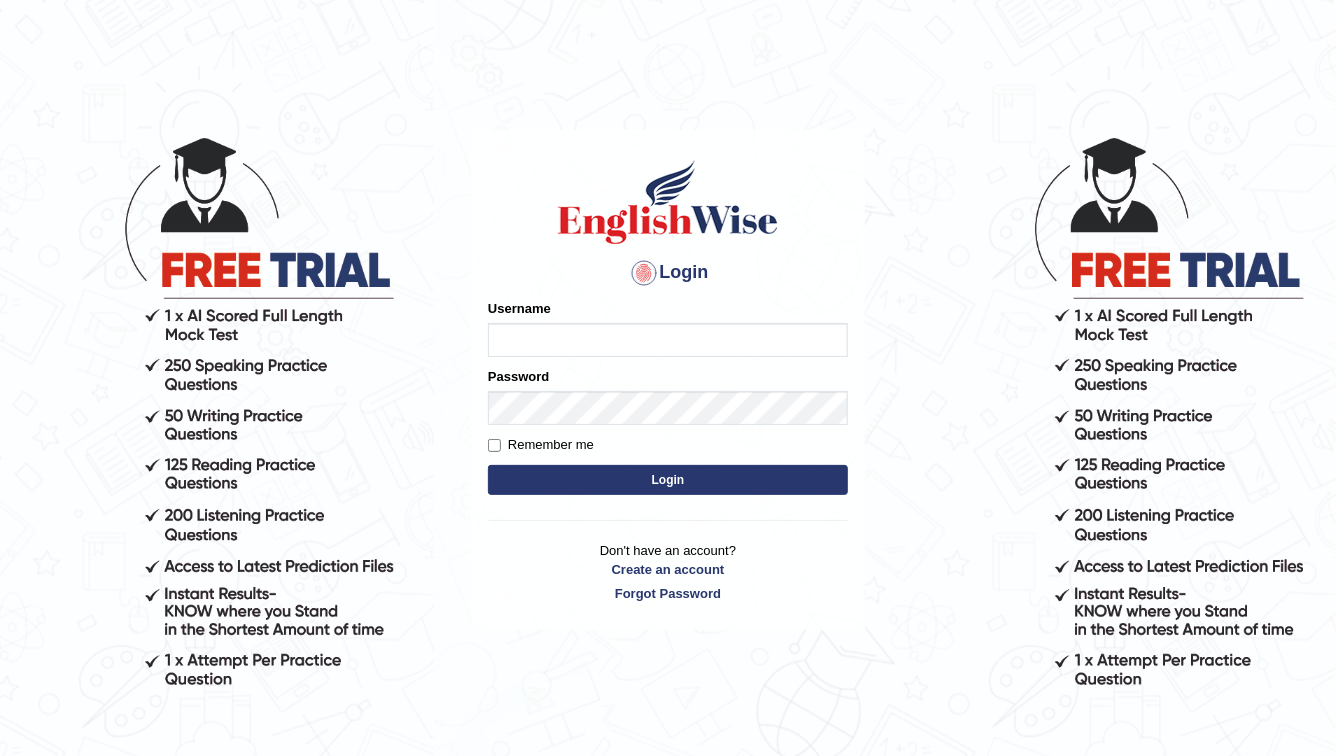 type on "[NAME]" 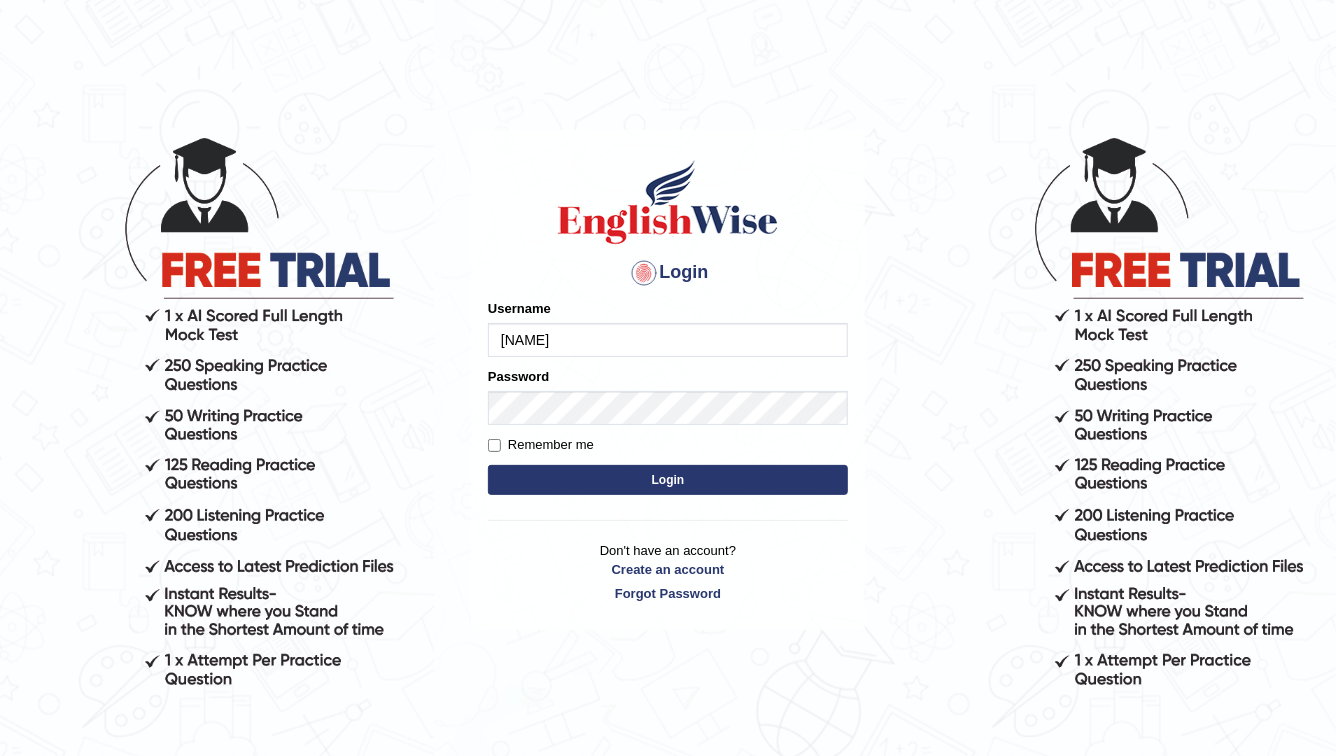 click on "Login" at bounding box center (668, 480) 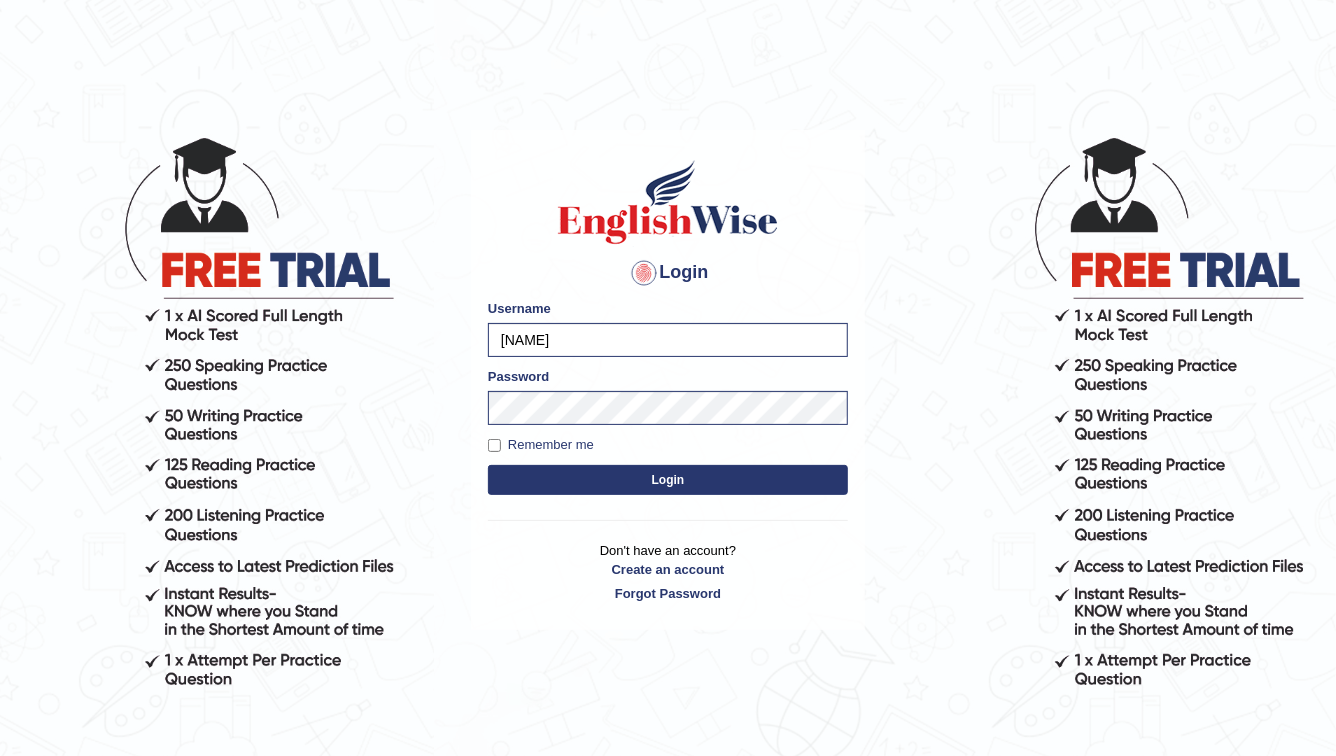 click on "Login" at bounding box center [668, 480] 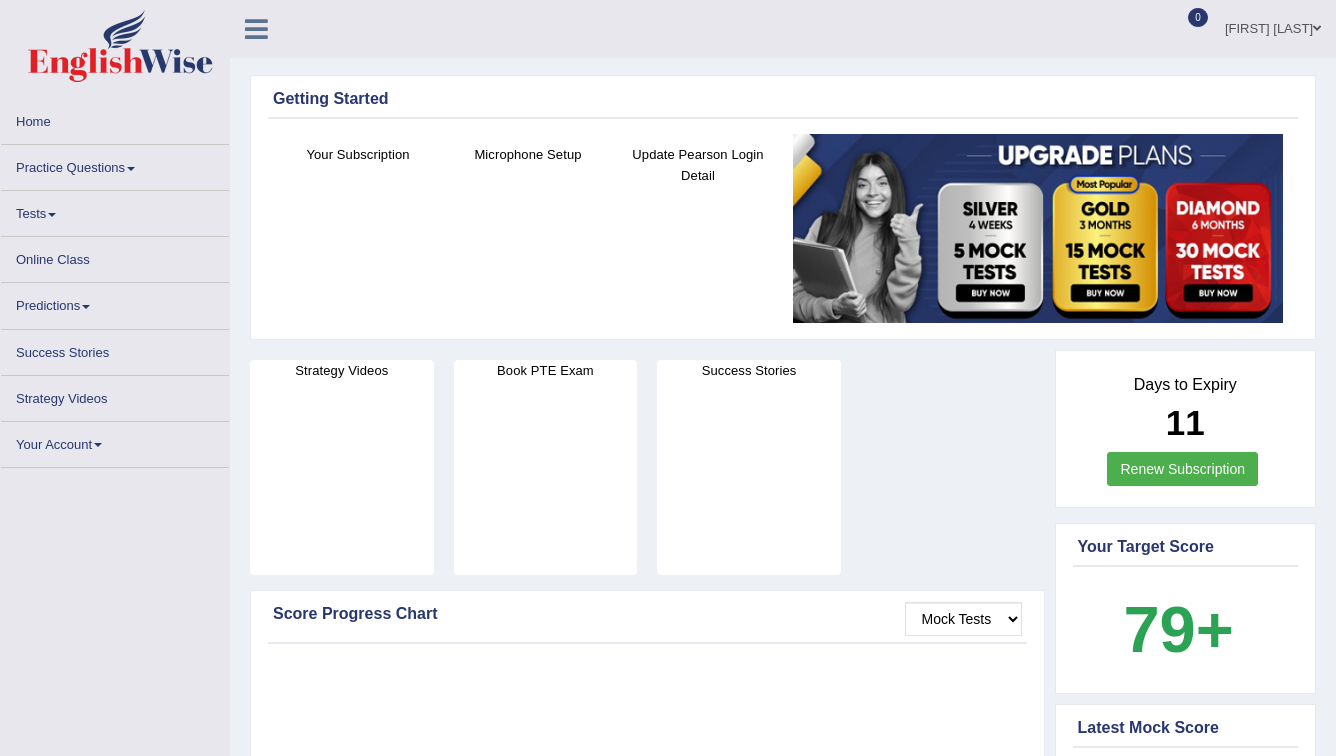 scroll, scrollTop: 0, scrollLeft: 0, axis: both 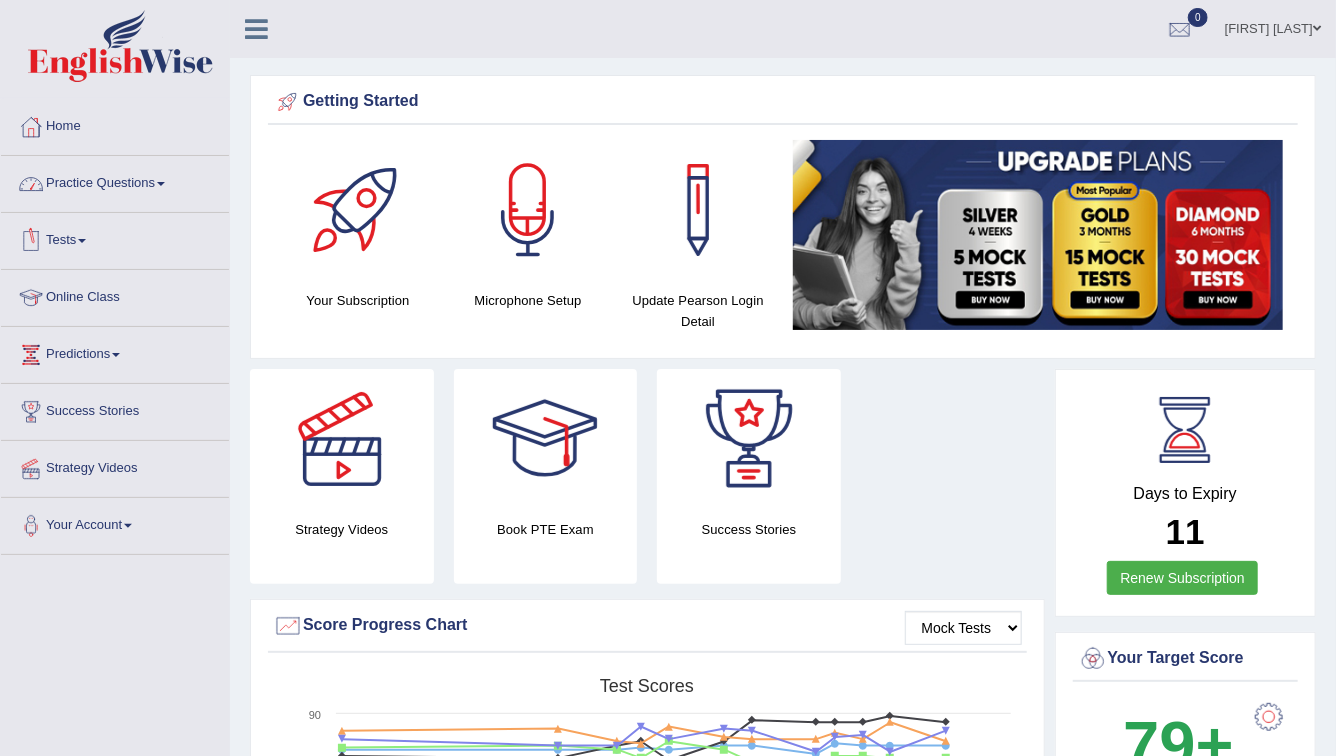 click on "Tests" at bounding box center (115, 238) 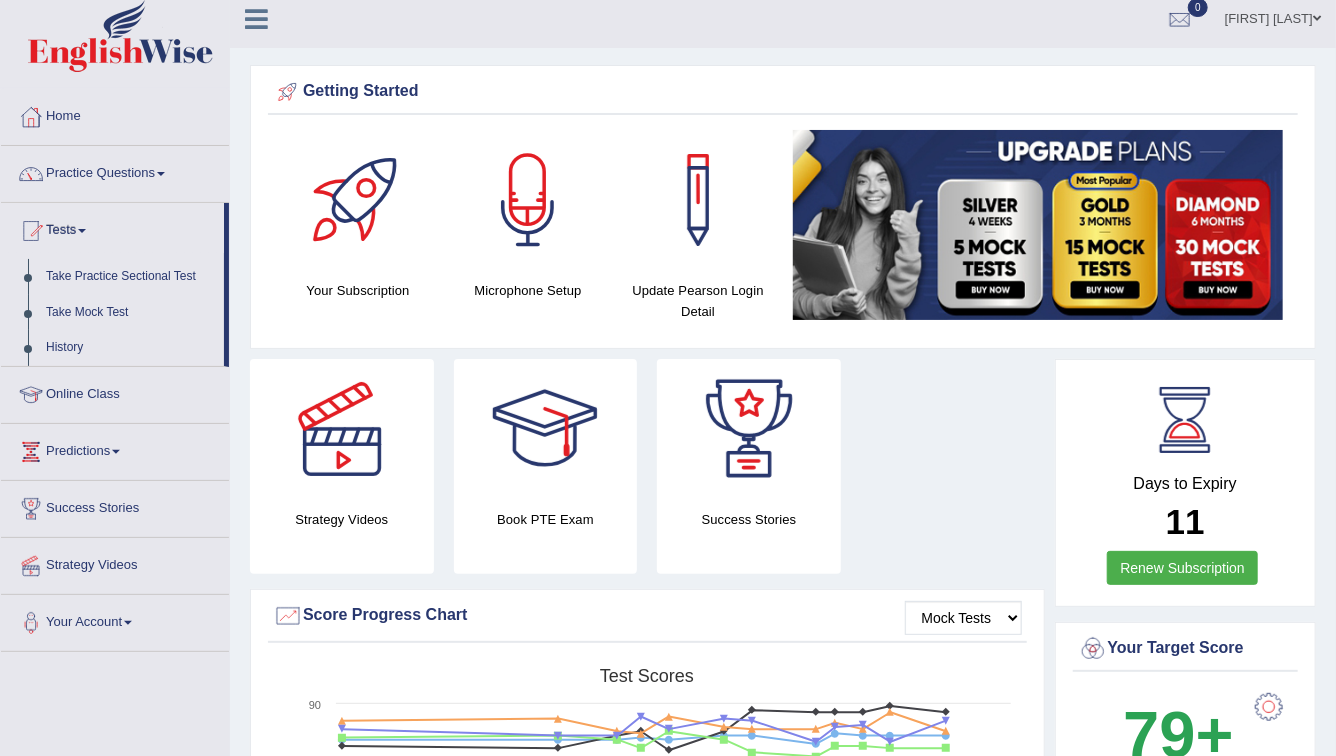 scroll, scrollTop: 3, scrollLeft: 0, axis: vertical 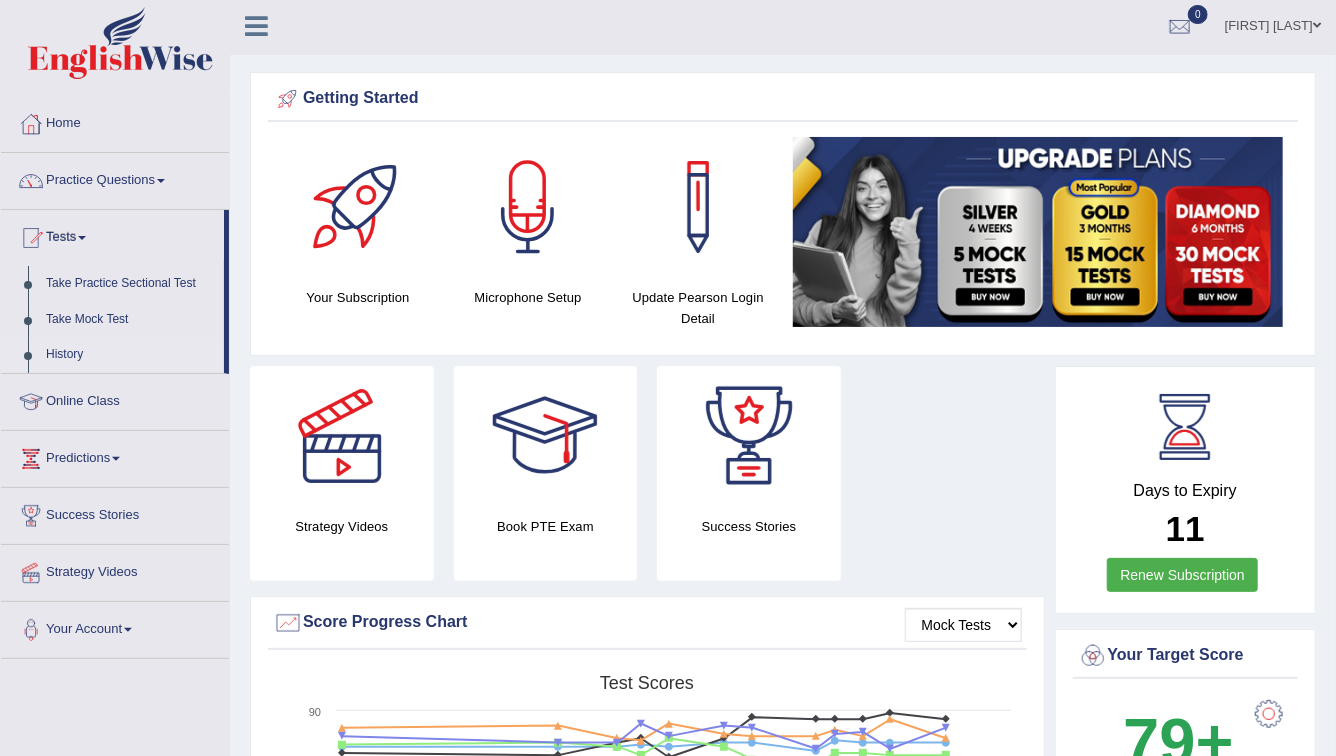 click on "History" at bounding box center [130, 355] 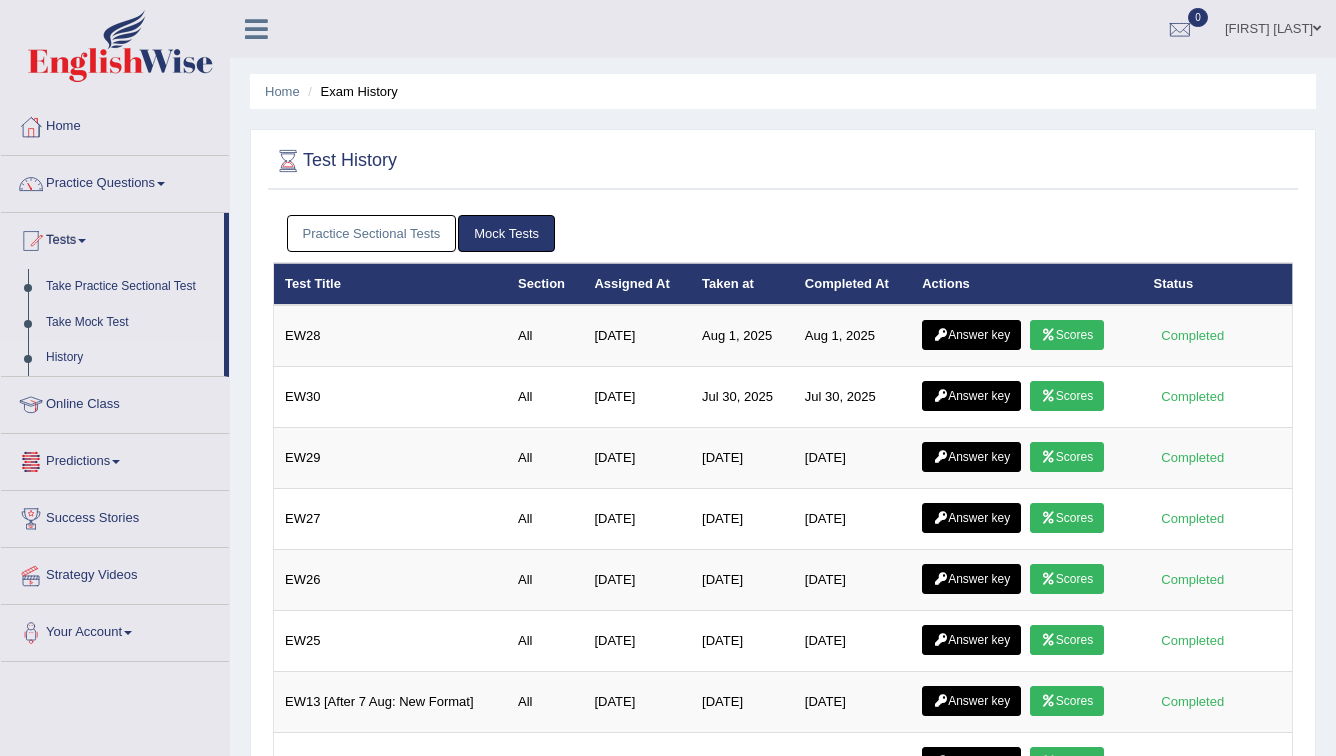 scroll, scrollTop: 0, scrollLeft: 0, axis: both 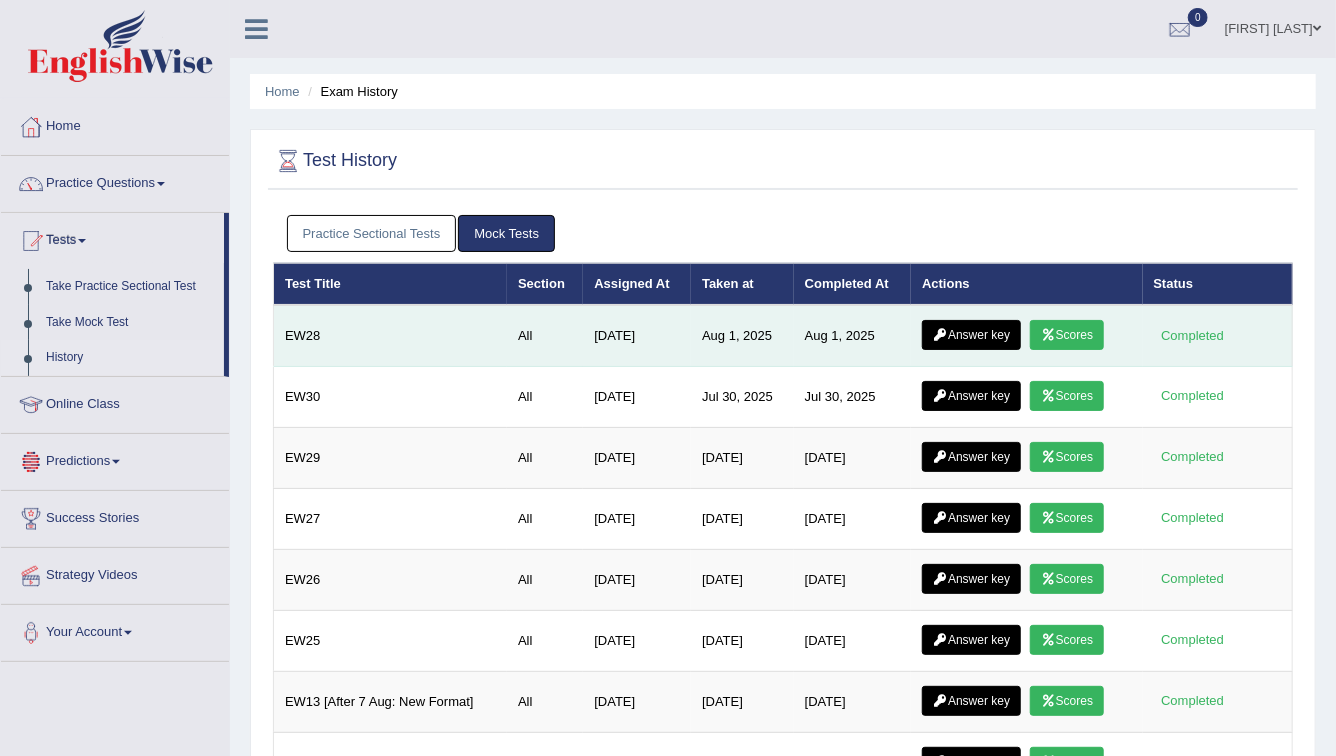 click on "Answer key" at bounding box center [971, 335] 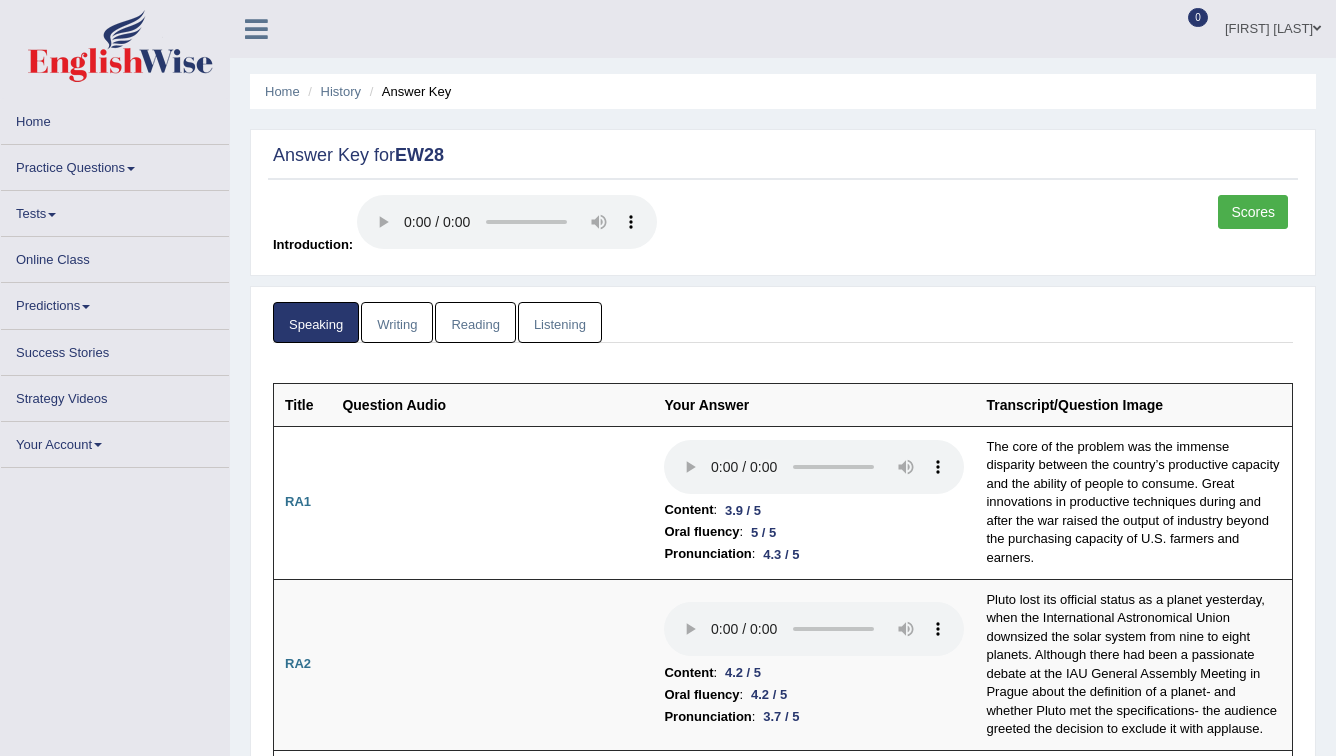 scroll, scrollTop: 0, scrollLeft: 0, axis: both 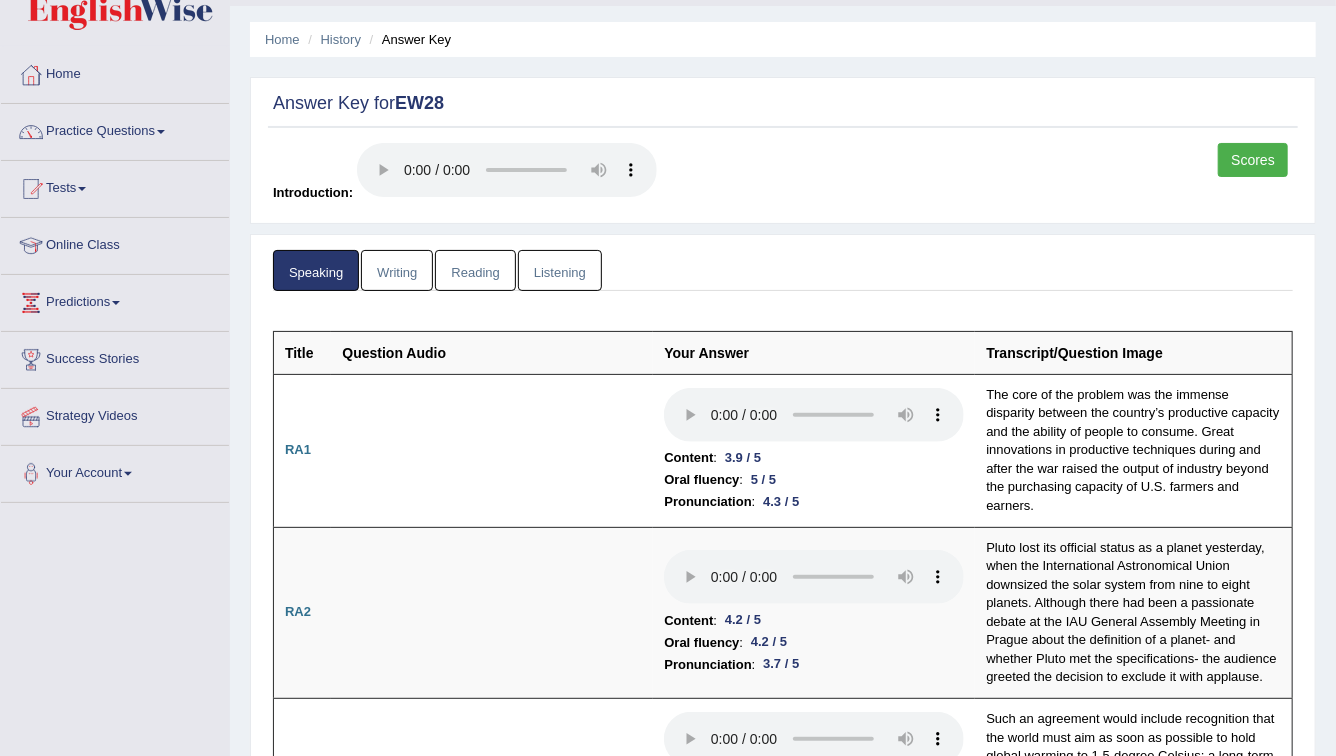 click on "Scores" at bounding box center [1253, 160] 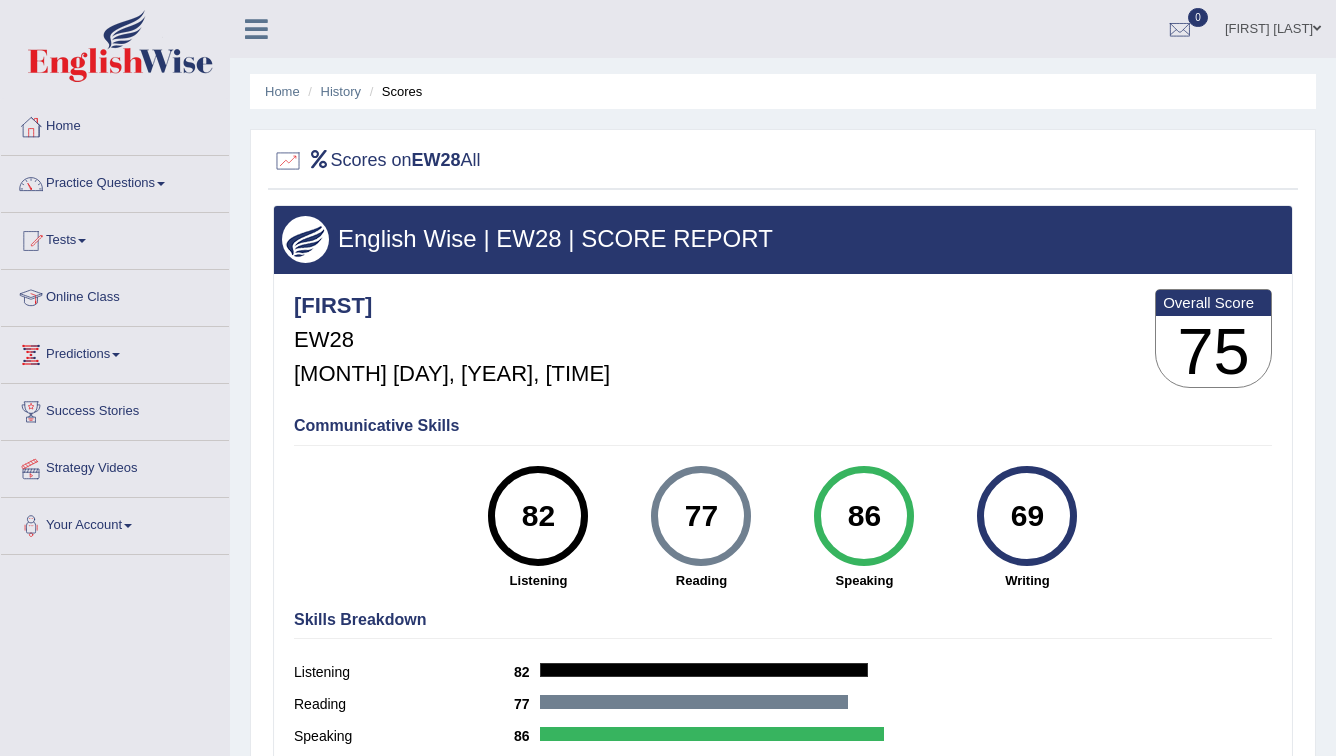 scroll, scrollTop: 0, scrollLeft: 0, axis: both 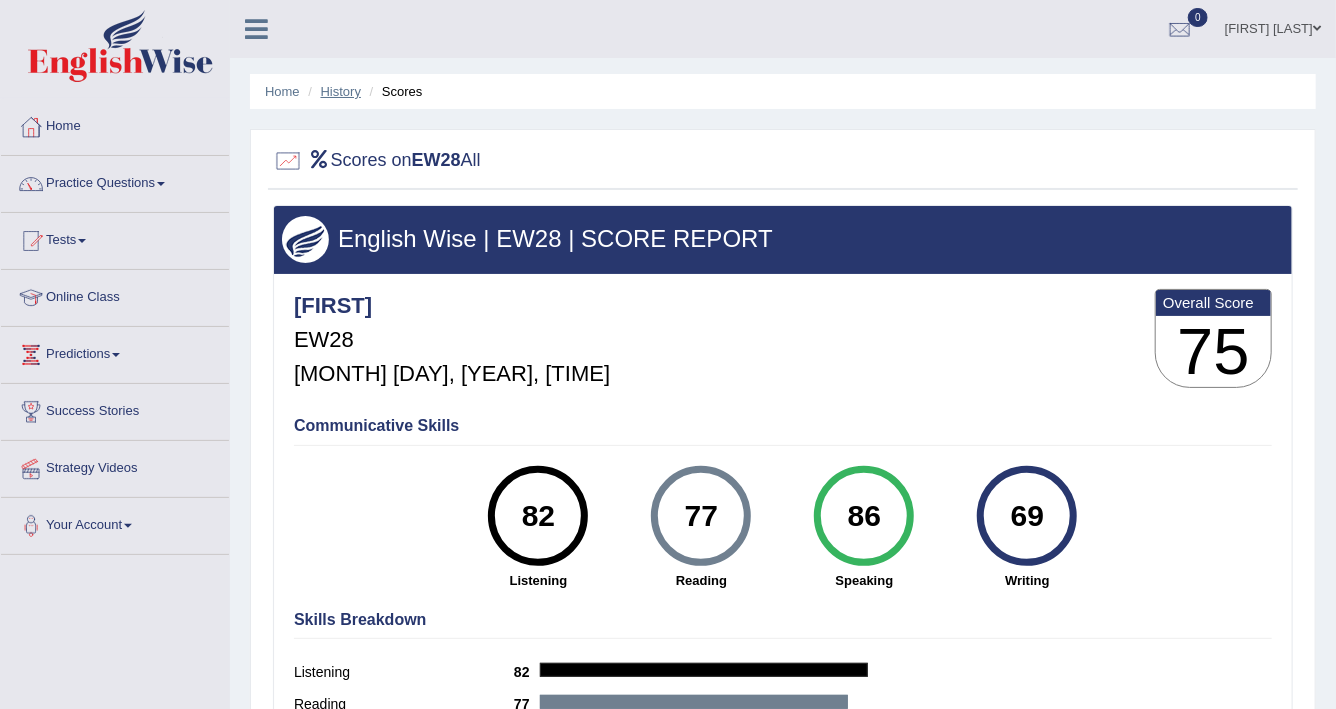 click on "History" at bounding box center (341, 91) 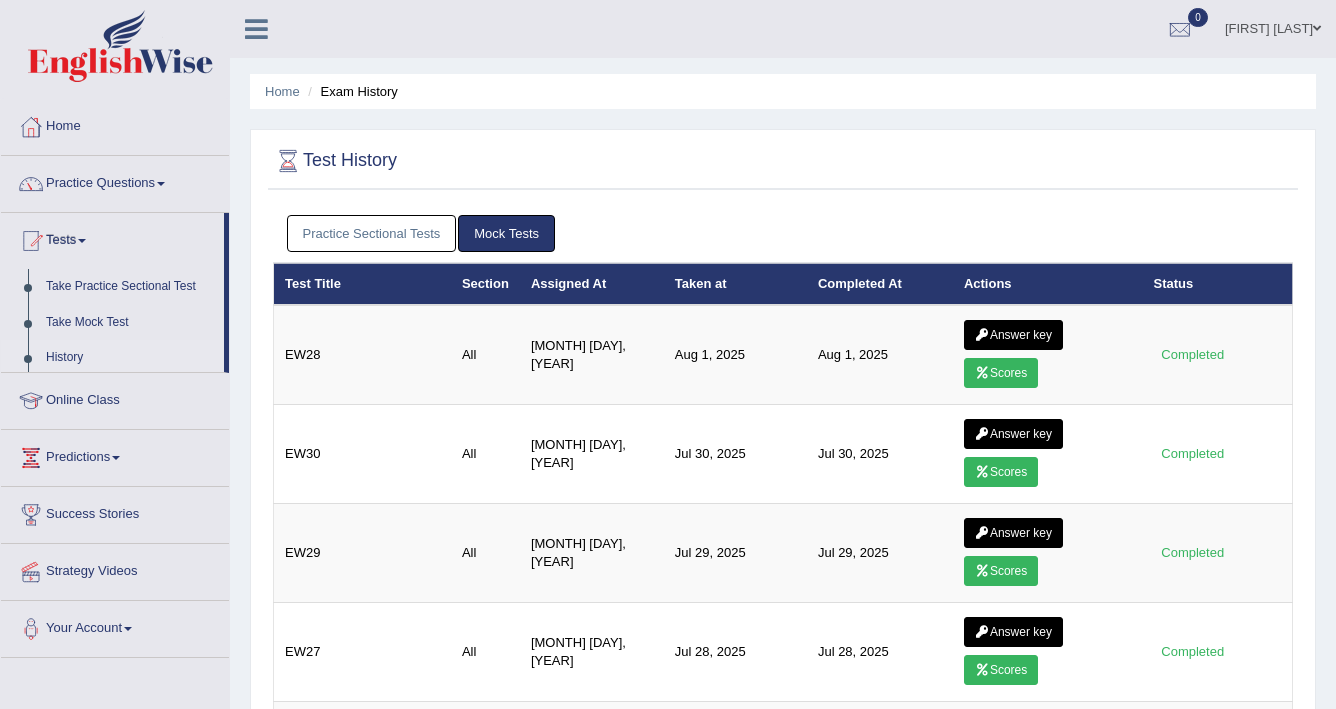scroll, scrollTop: 0, scrollLeft: 0, axis: both 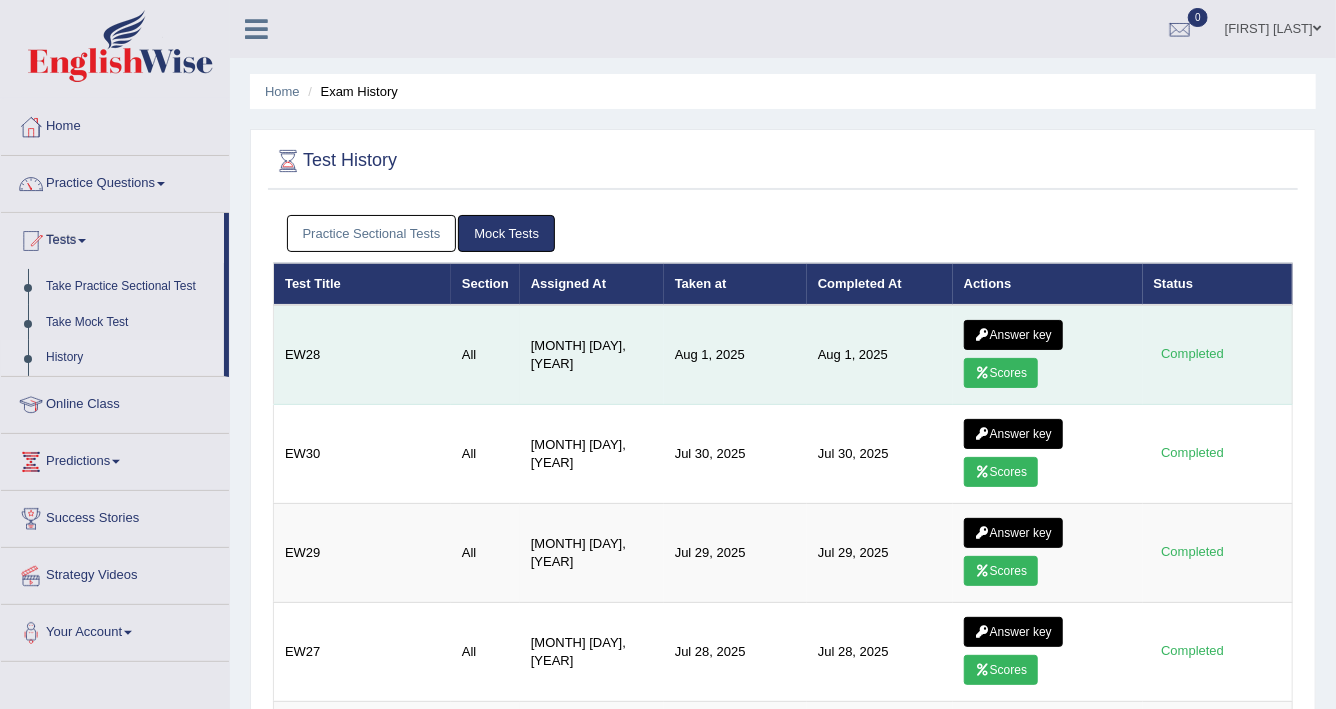 click at bounding box center [982, 335] 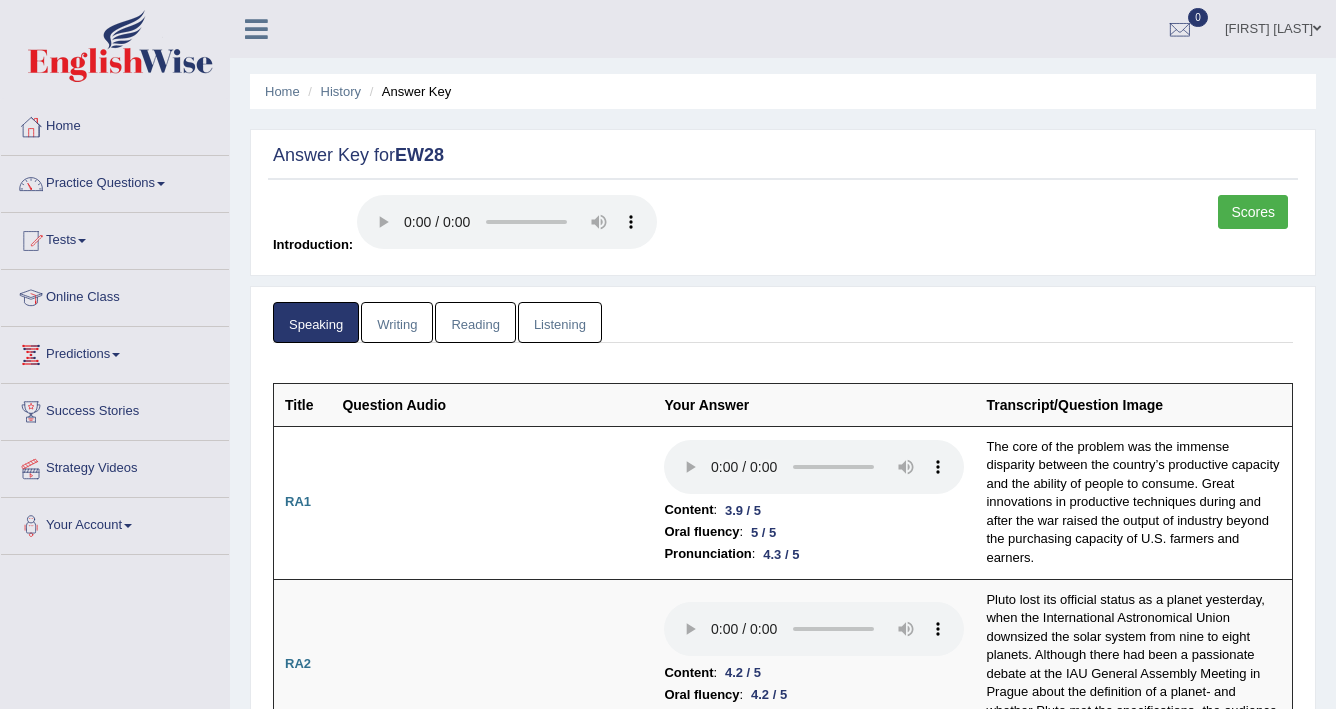 scroll, scrollTop: 0, scrollLeft: 0, axis: both 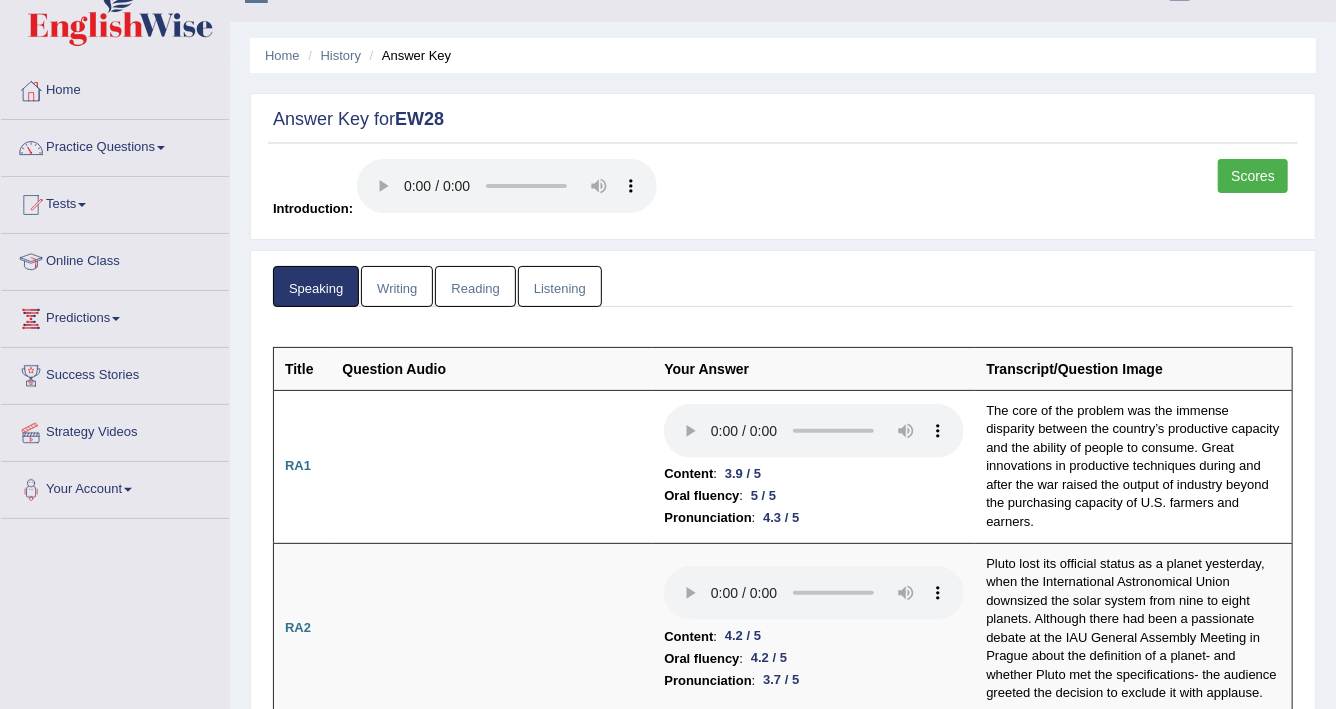 click on "Writing" at bounding box center [397, 286] 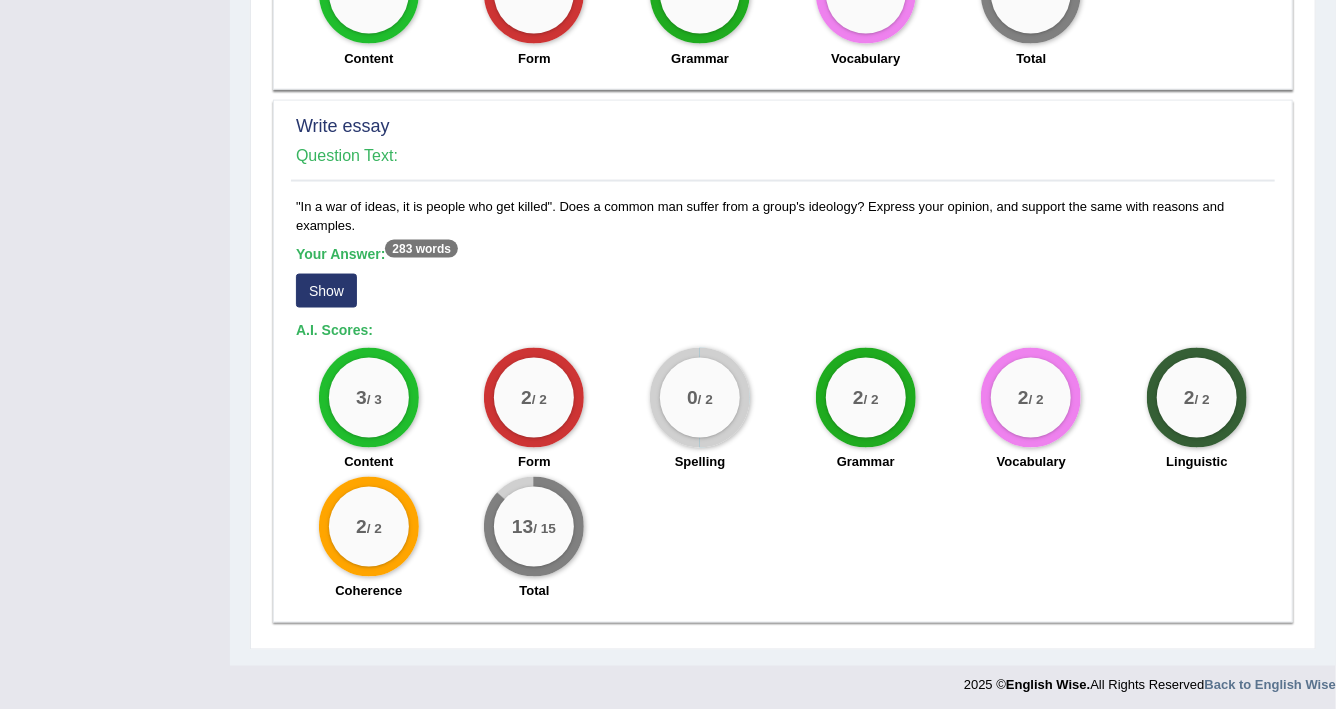 scroll, scrollTop: 1438, scrollLeft: 0, axis: vertical 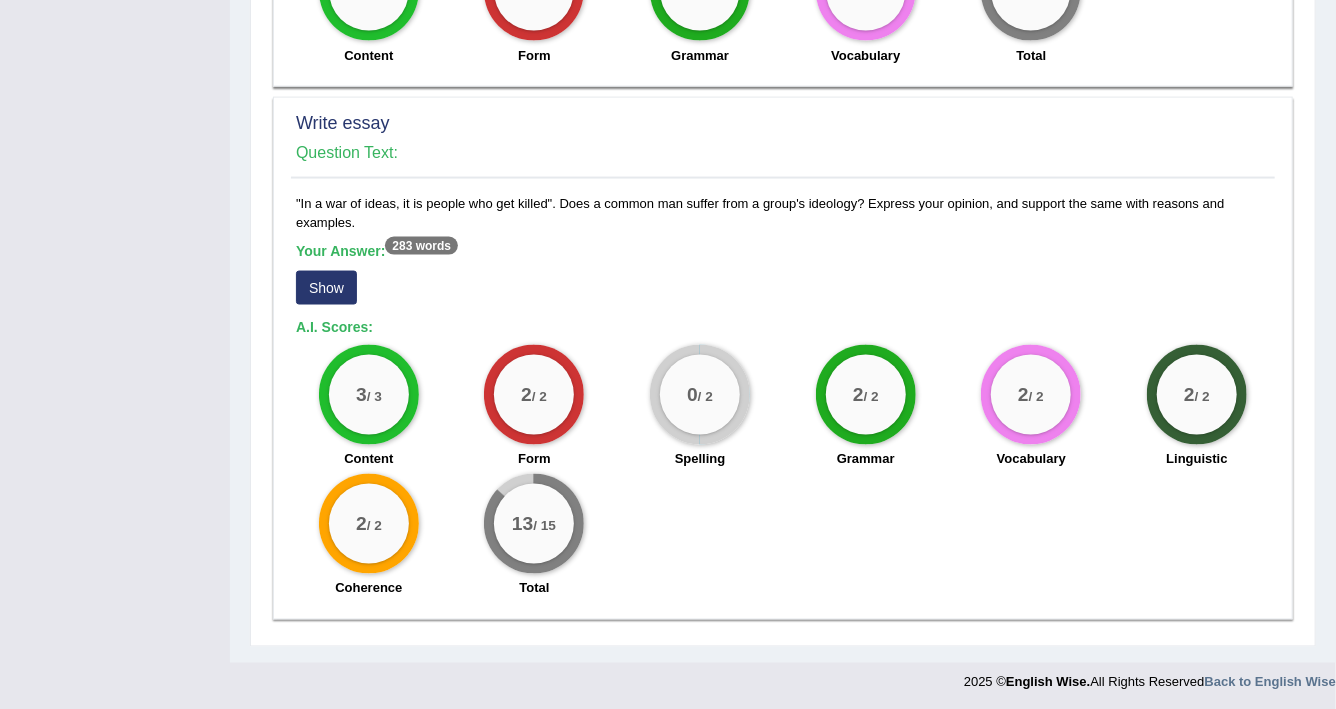 click on "Show" at bounding box center (326, 288) 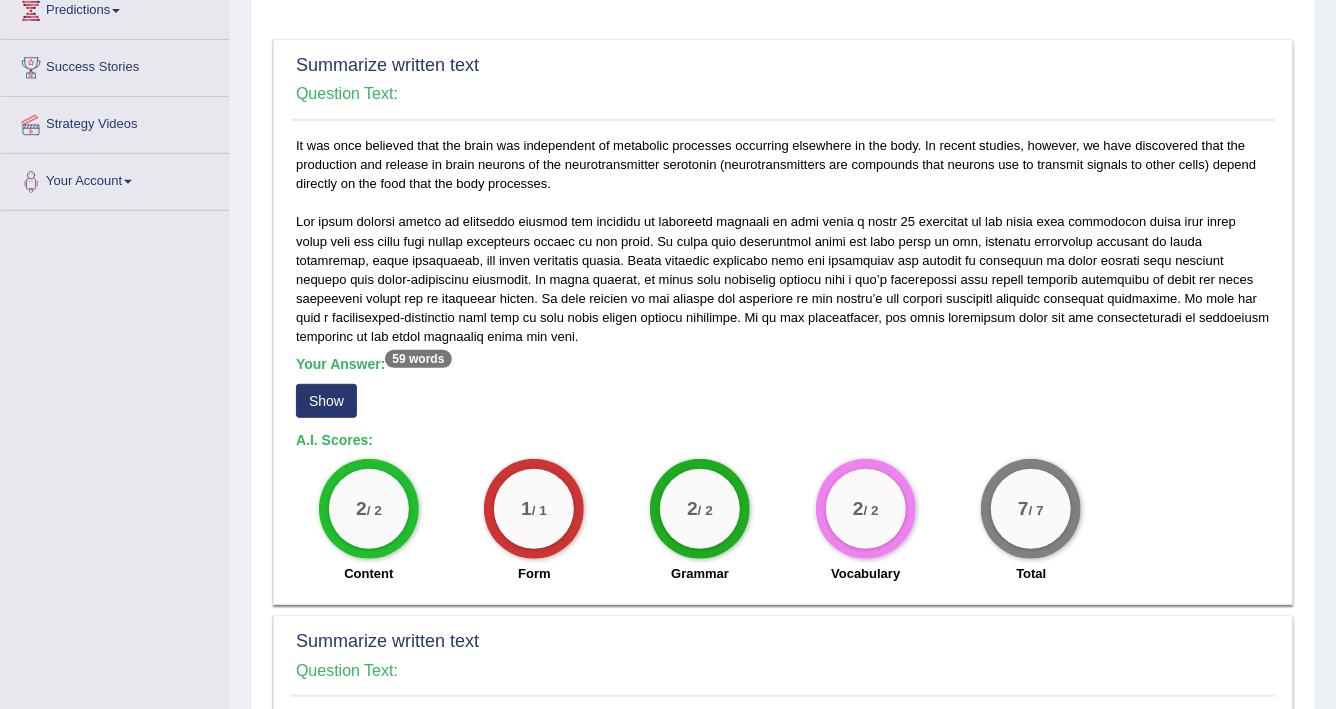 scroll, scrollTop: 346, scrollLeft: 0, axis: vertical 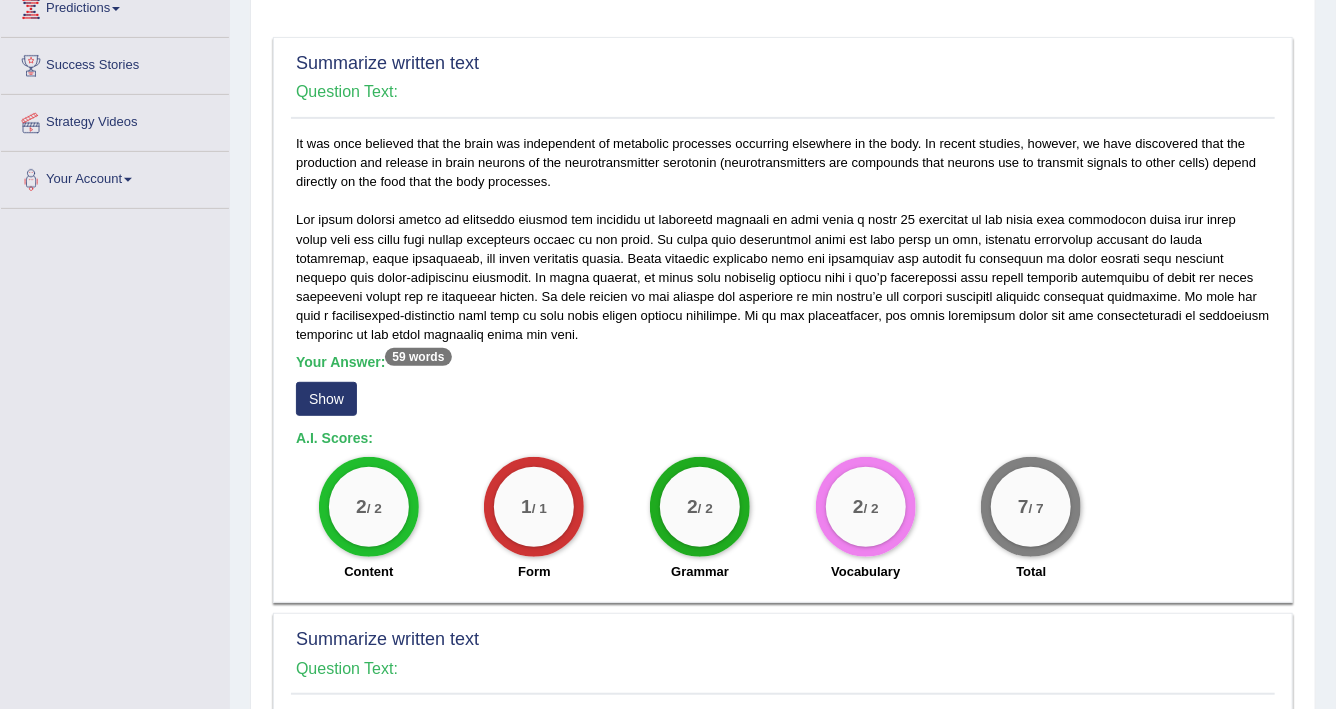 click on "Show" at bounding box center [326, 399] 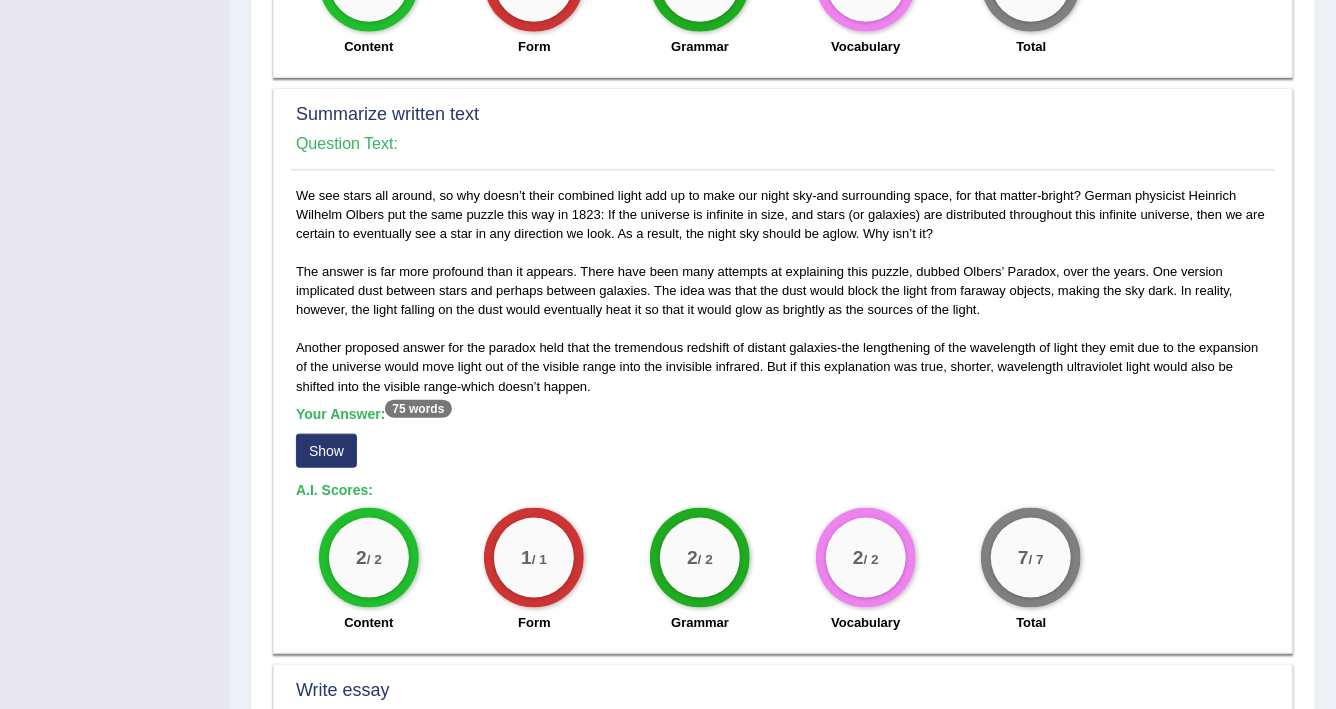 scroll, scrollTop: 917, scrollLeft: 0, axis: vertical 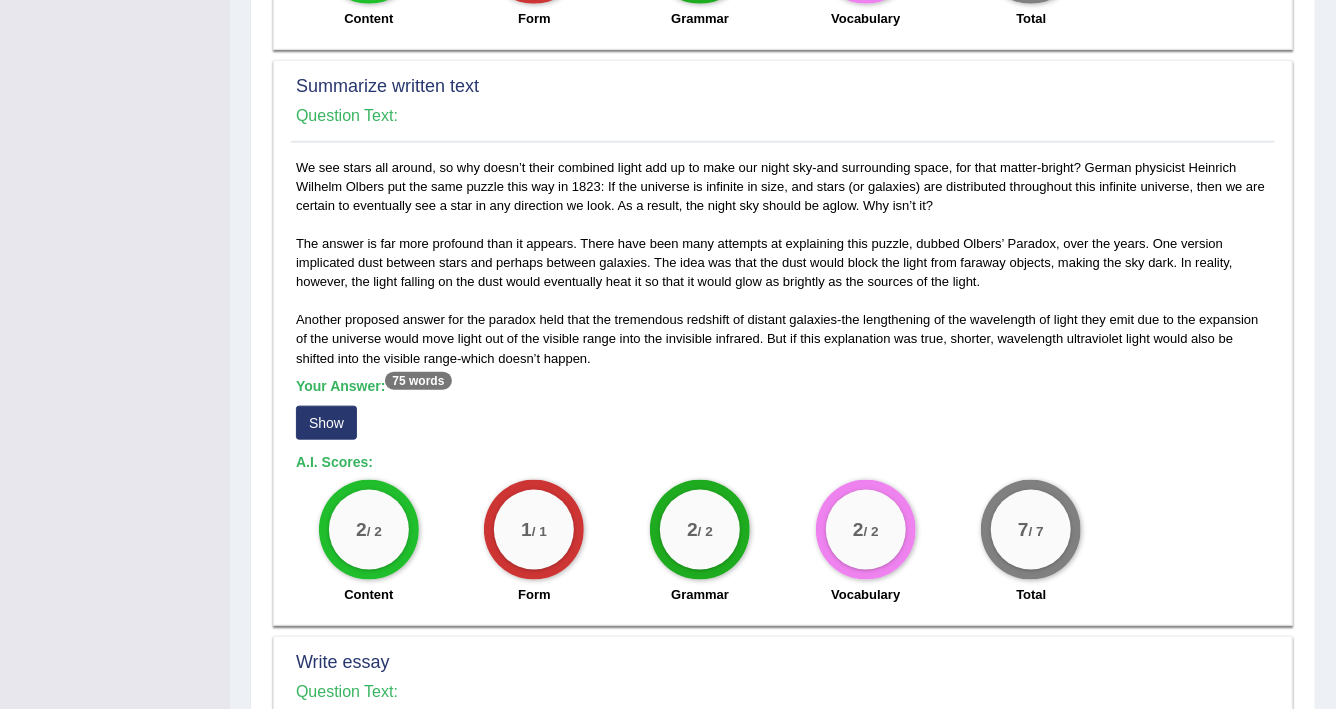 click on "Show" at bounding box center [326, 423] 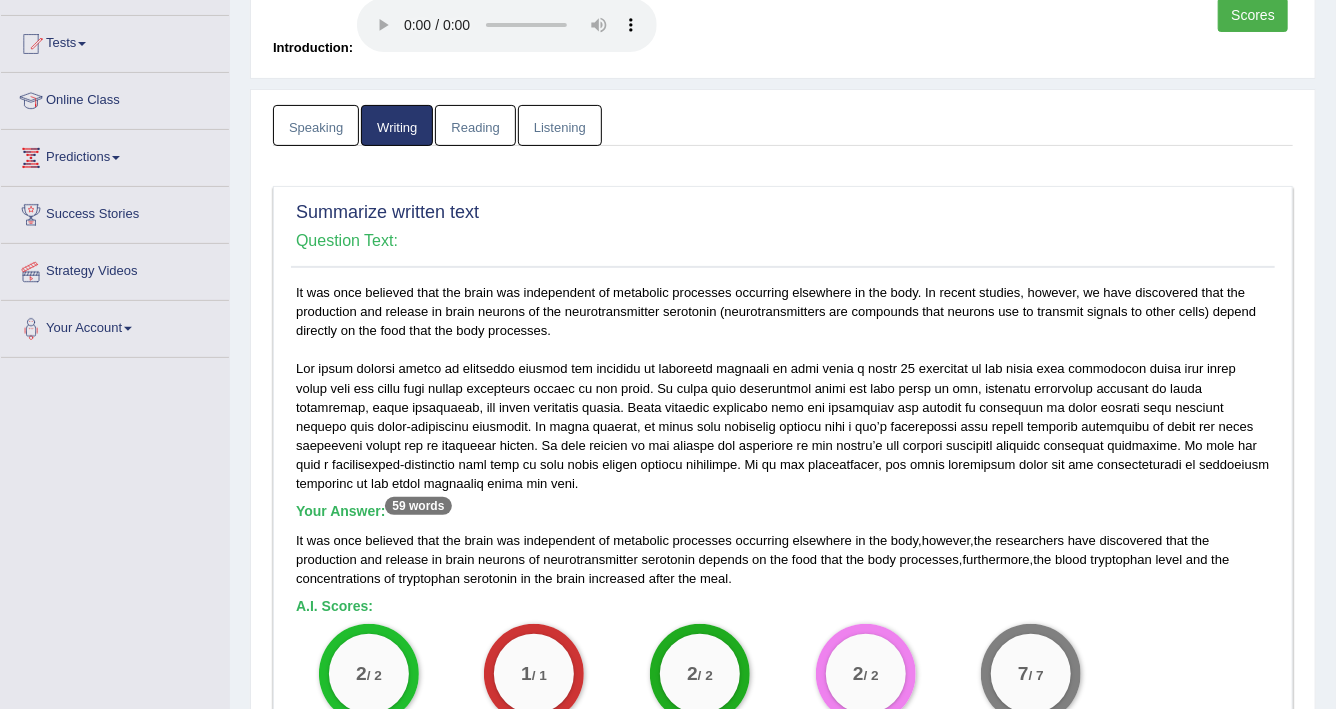 scroll, scrollTop: 123, scrollLeft: 0, axis: vertical 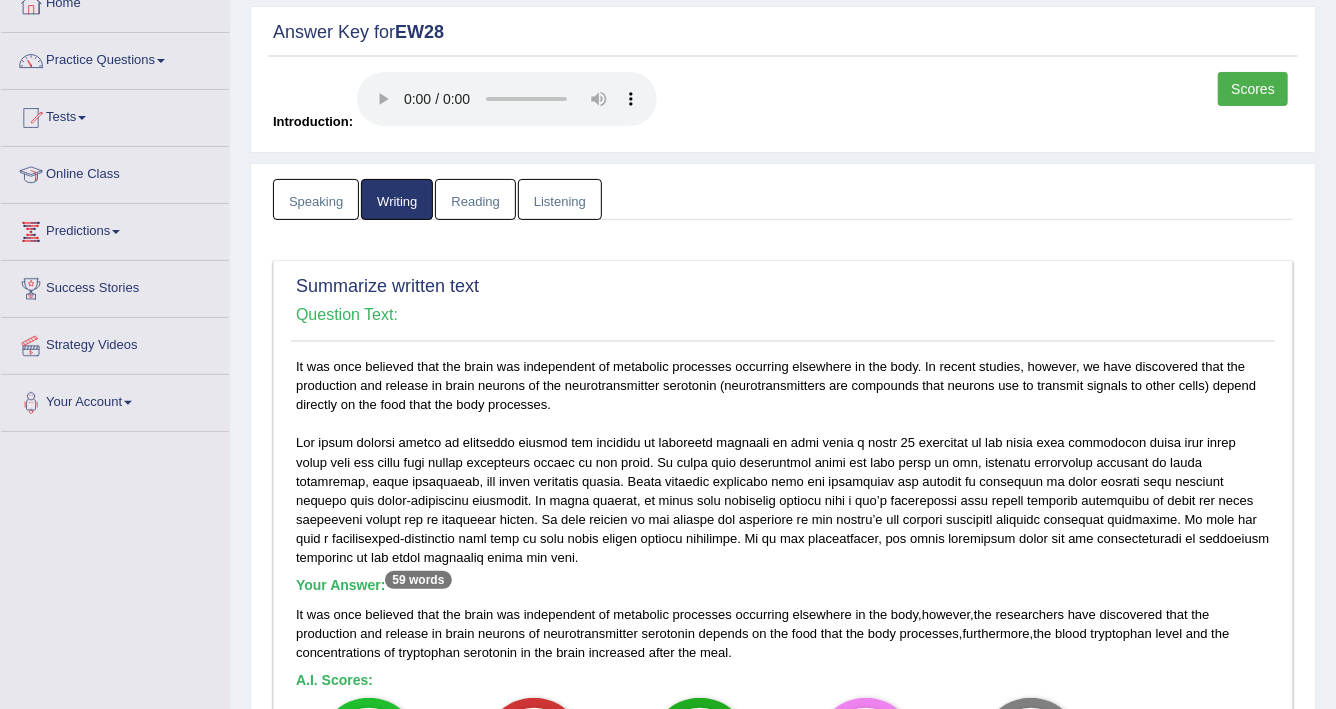 click on "Speaking" at bounding box center [316, 199] 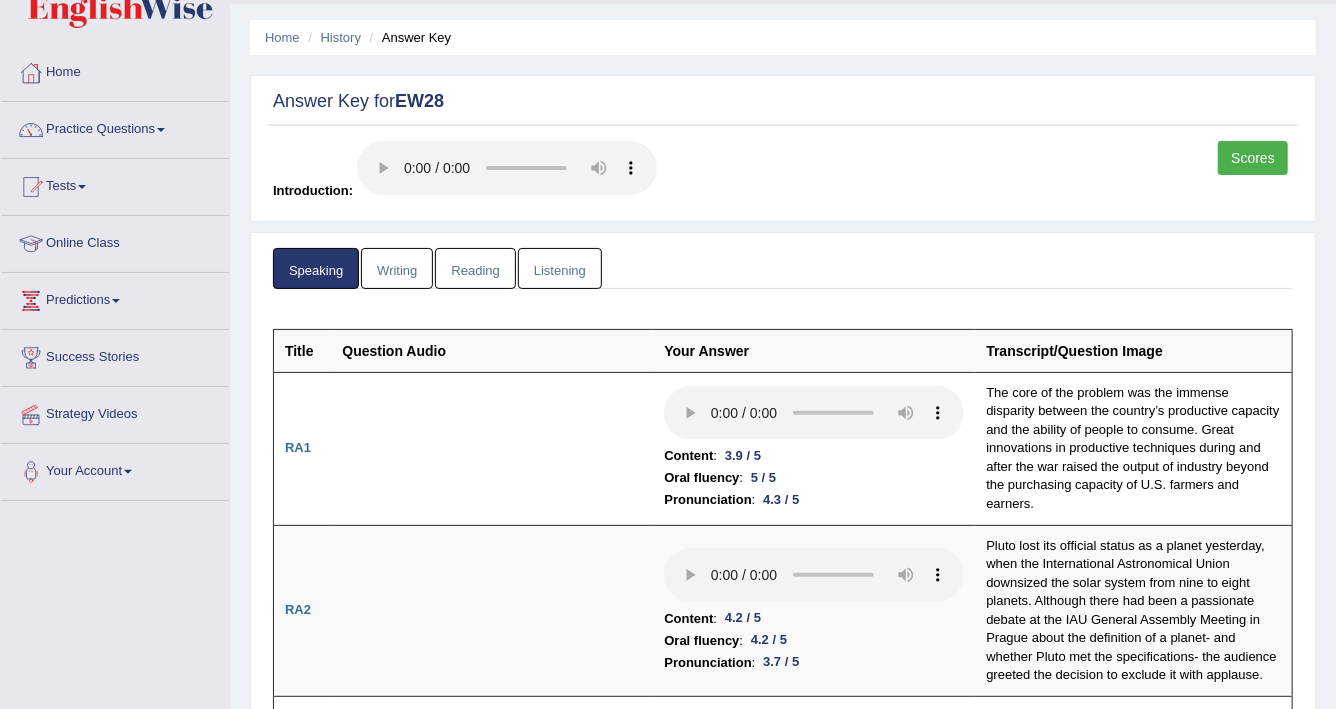 scroll, scrollTop: 0, scrollLeft: 0, axis: both 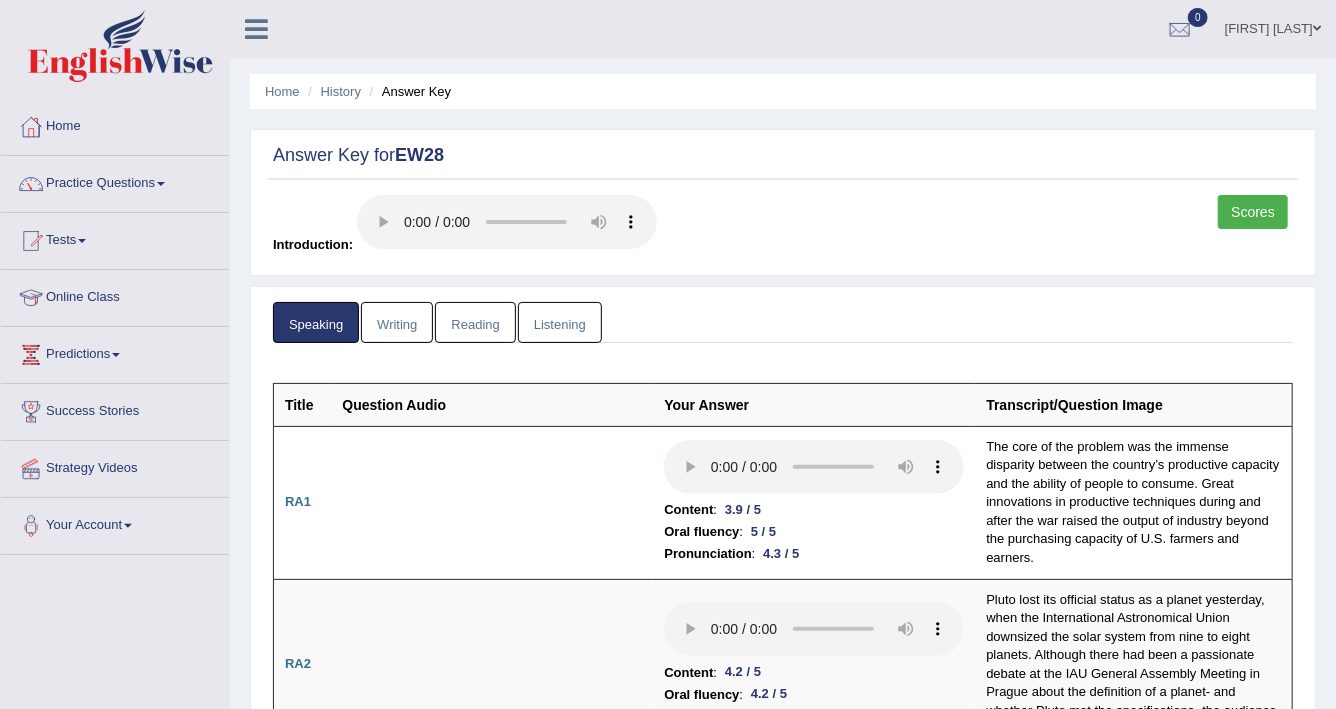 click on "Writing" at bounding box center [397, 322] 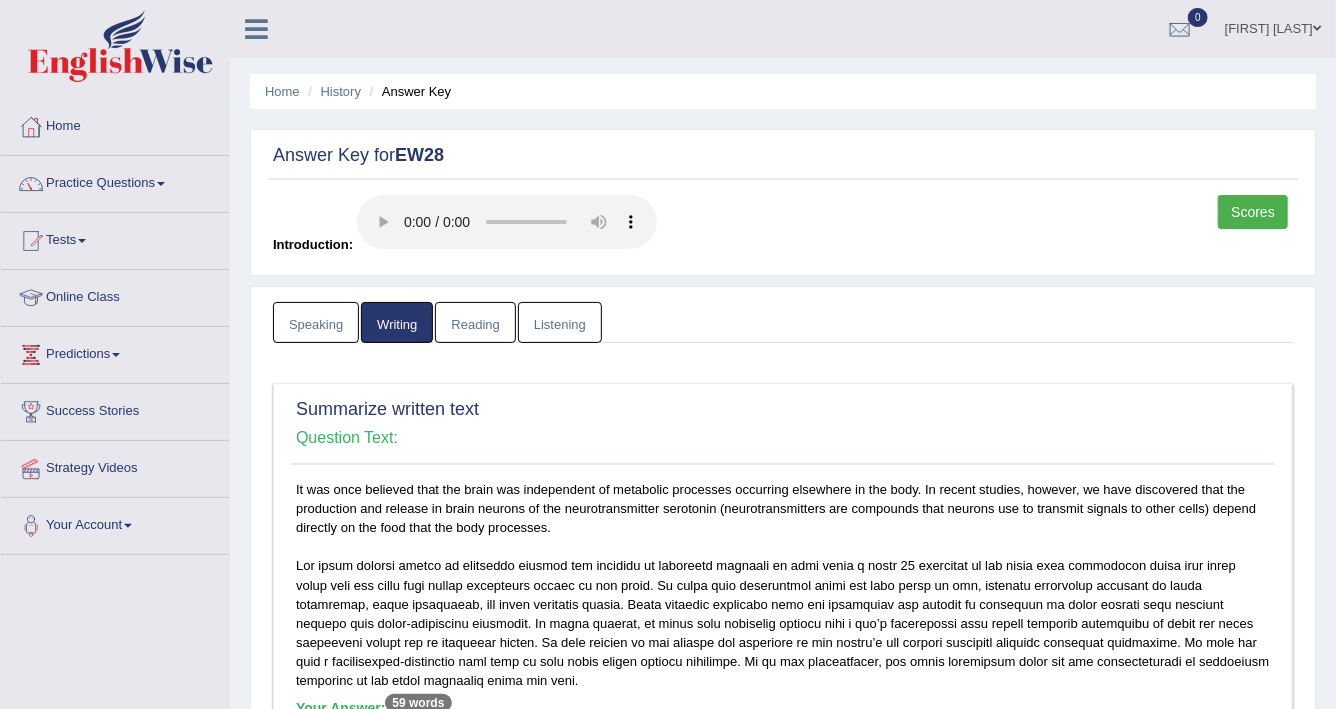 click on "Reading" at bounding box center (475, 322) 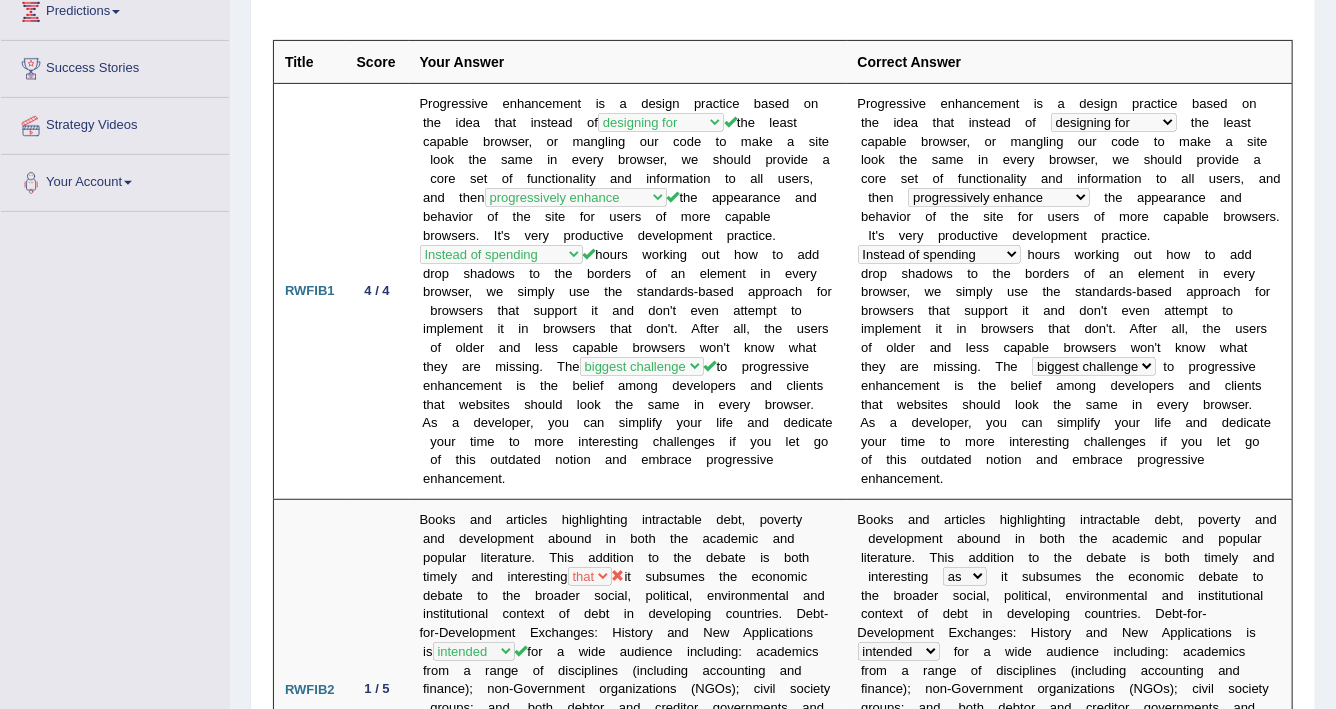 scroll, scrollTop: 223, scrollLeft: 0, axis: vertical 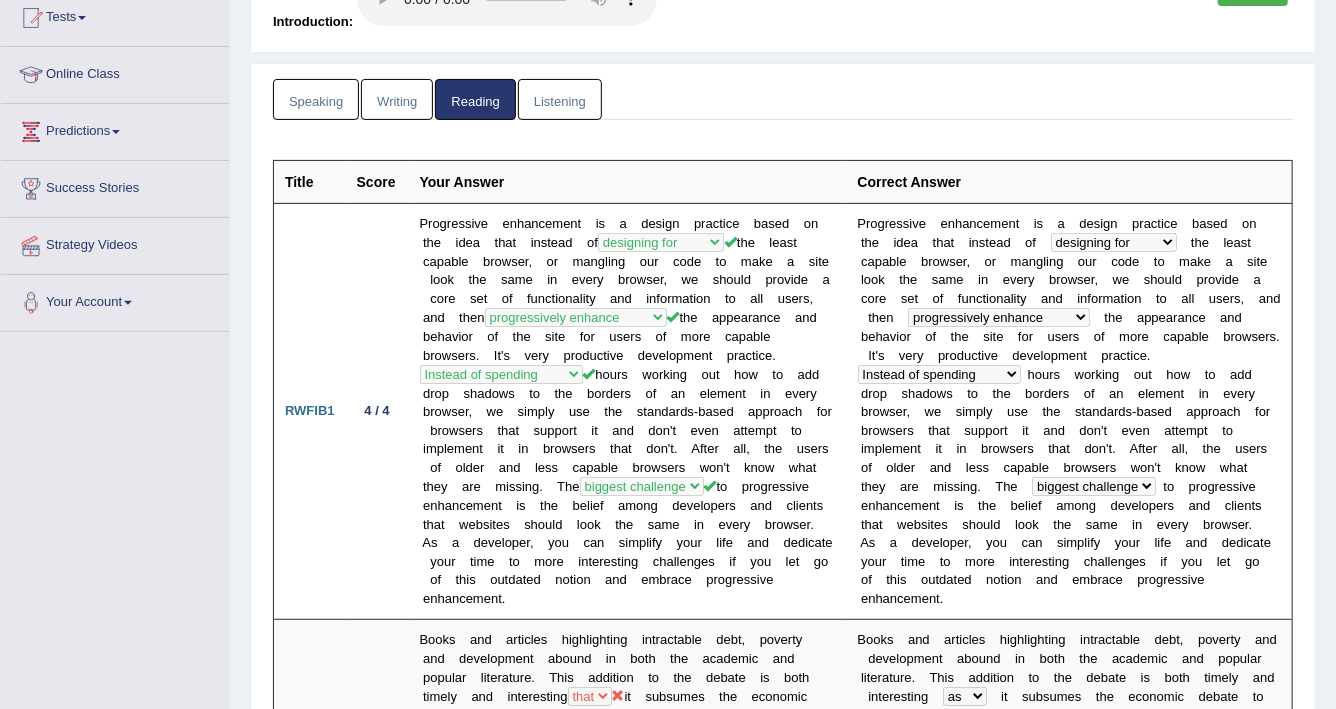 click on "Listening" at bounding box center (560, 99) 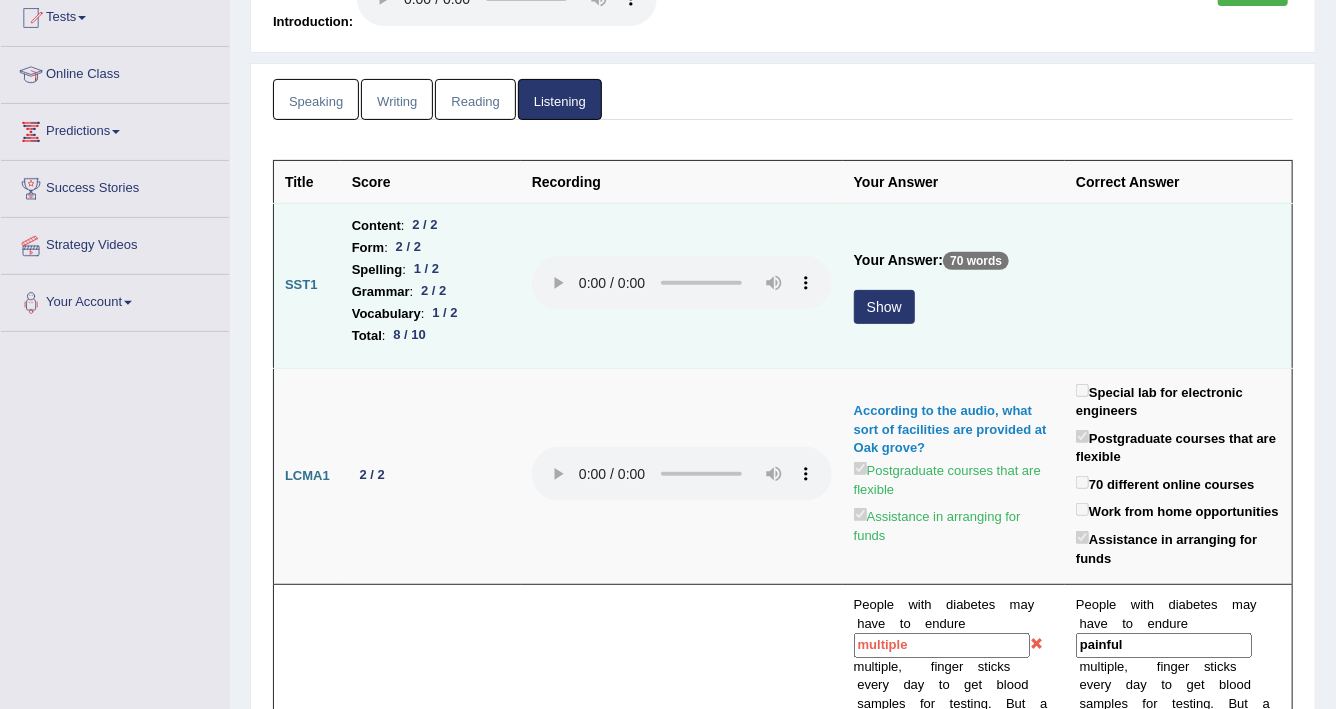 click on "Show" at bounding box center (884, 307) 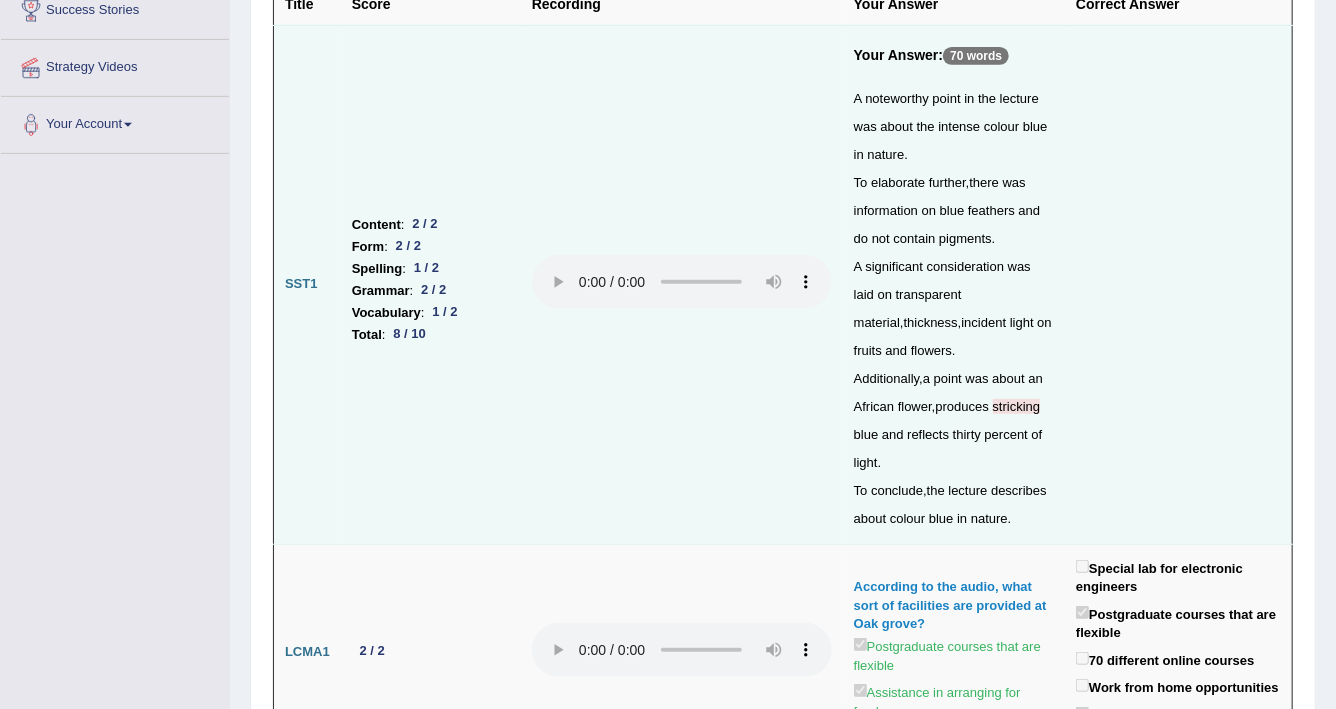 scroll, scrollTop: 420, scrollLeft: 0, axis: vertical 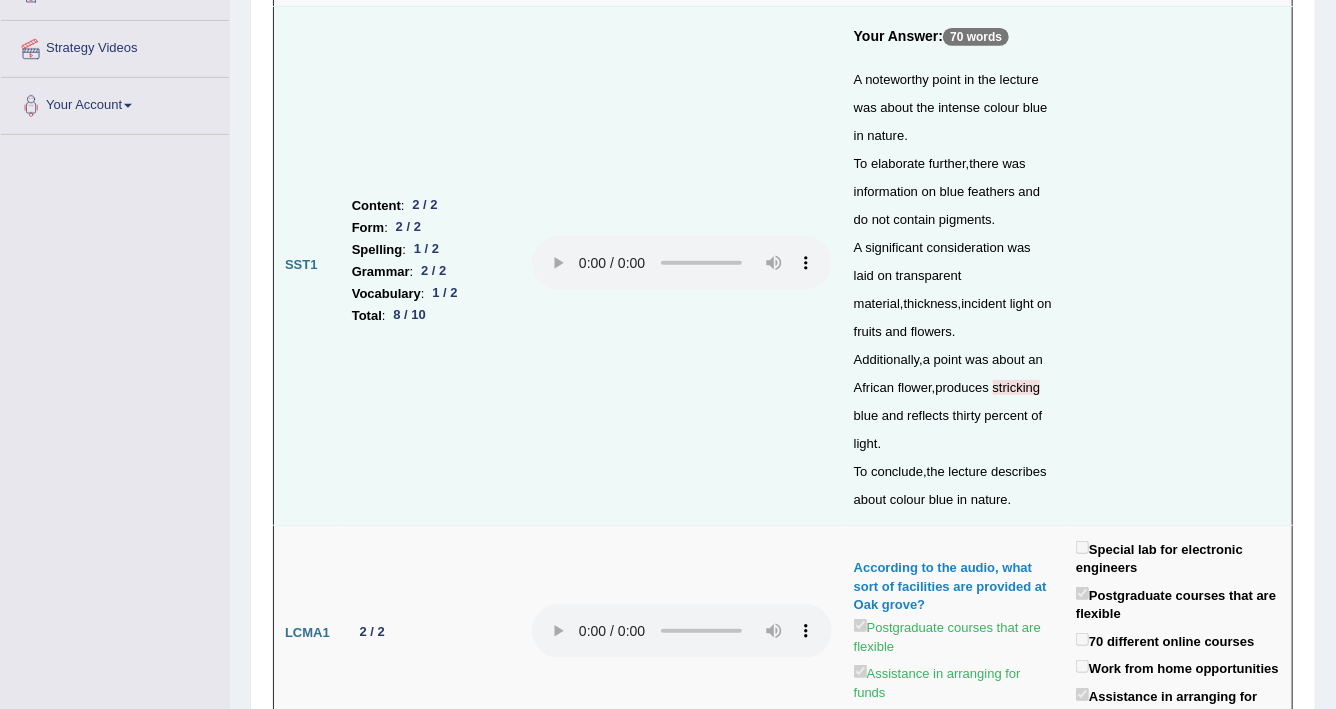 click on "stricking" at bounding box center (1017, 387) 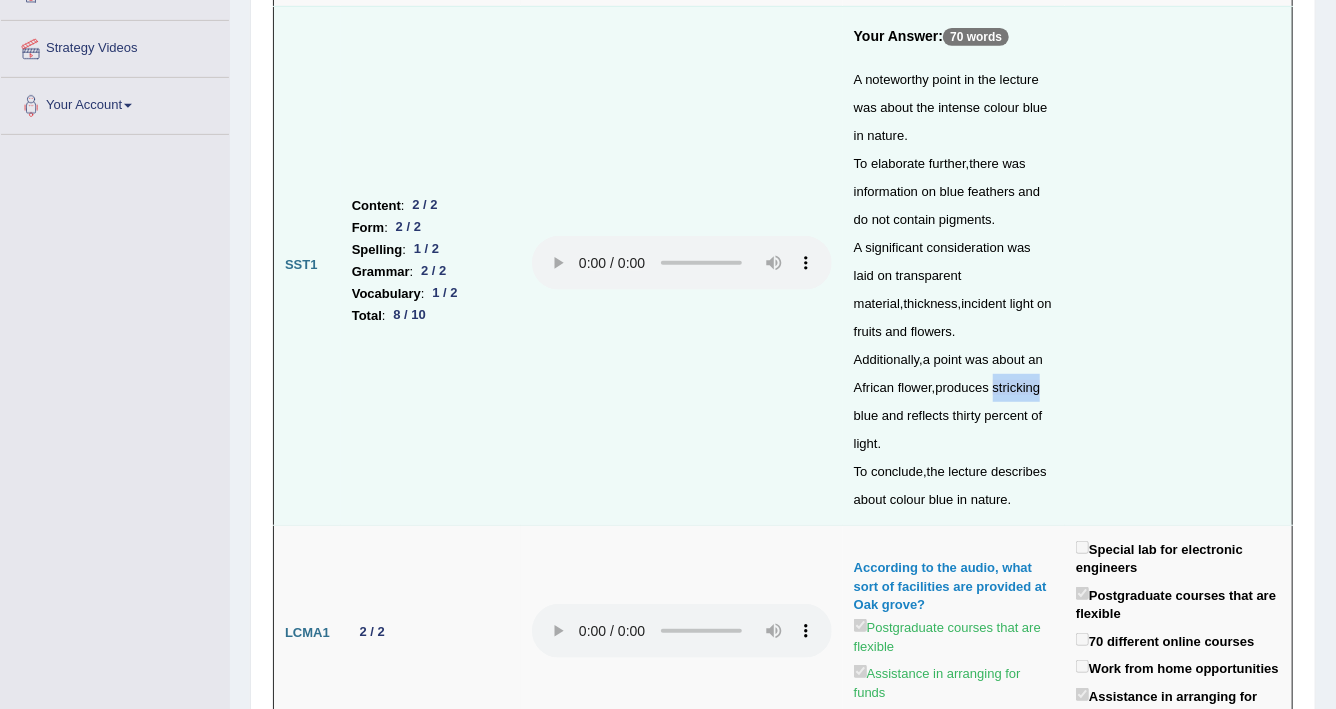 click on "stricking" at bounding box center [1017, 387] 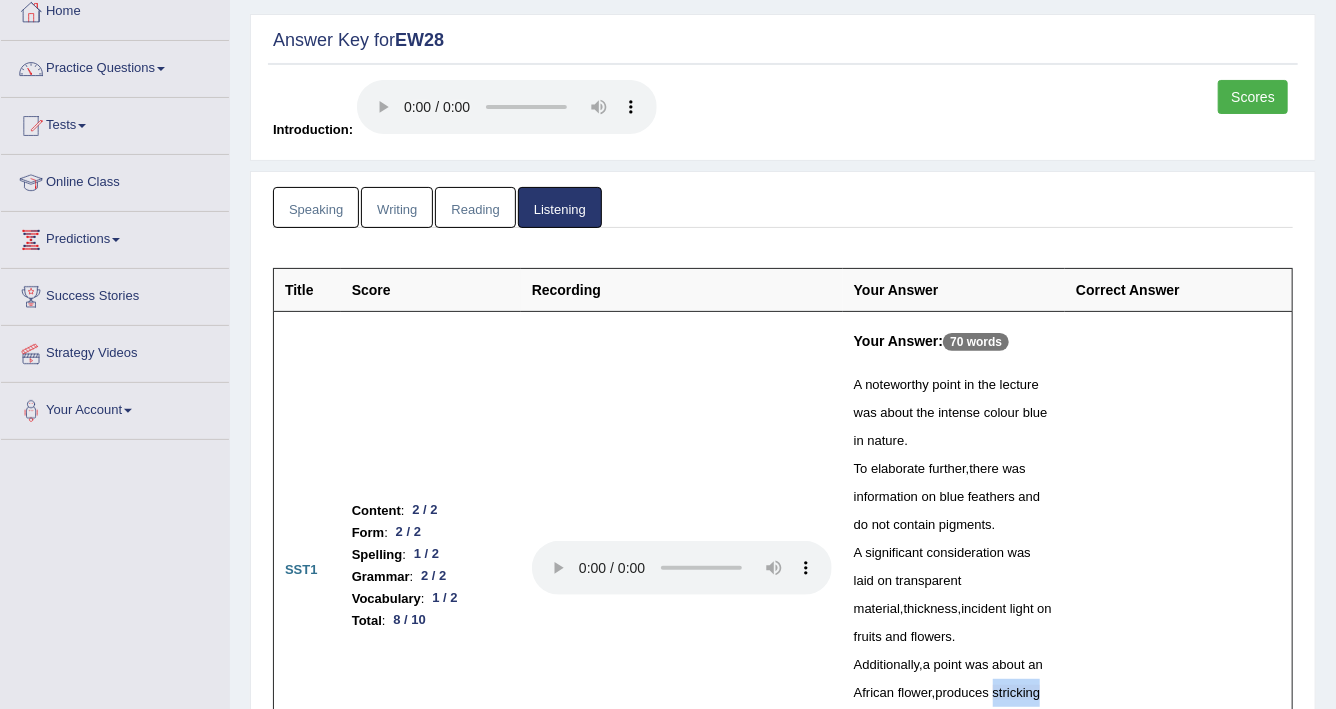 scroll, scrollTop: 0, scrollLeft: 0, axis: both 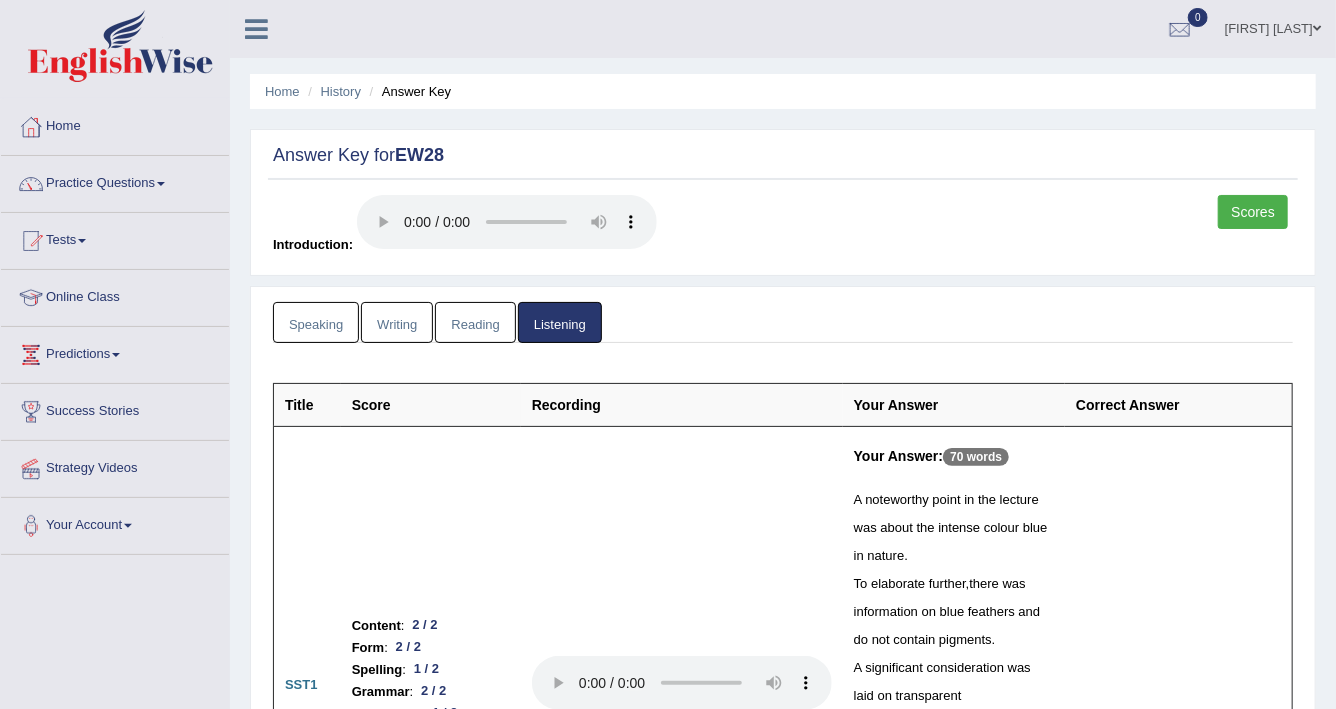 click on "Scores" at bounding box center [1253, 212] 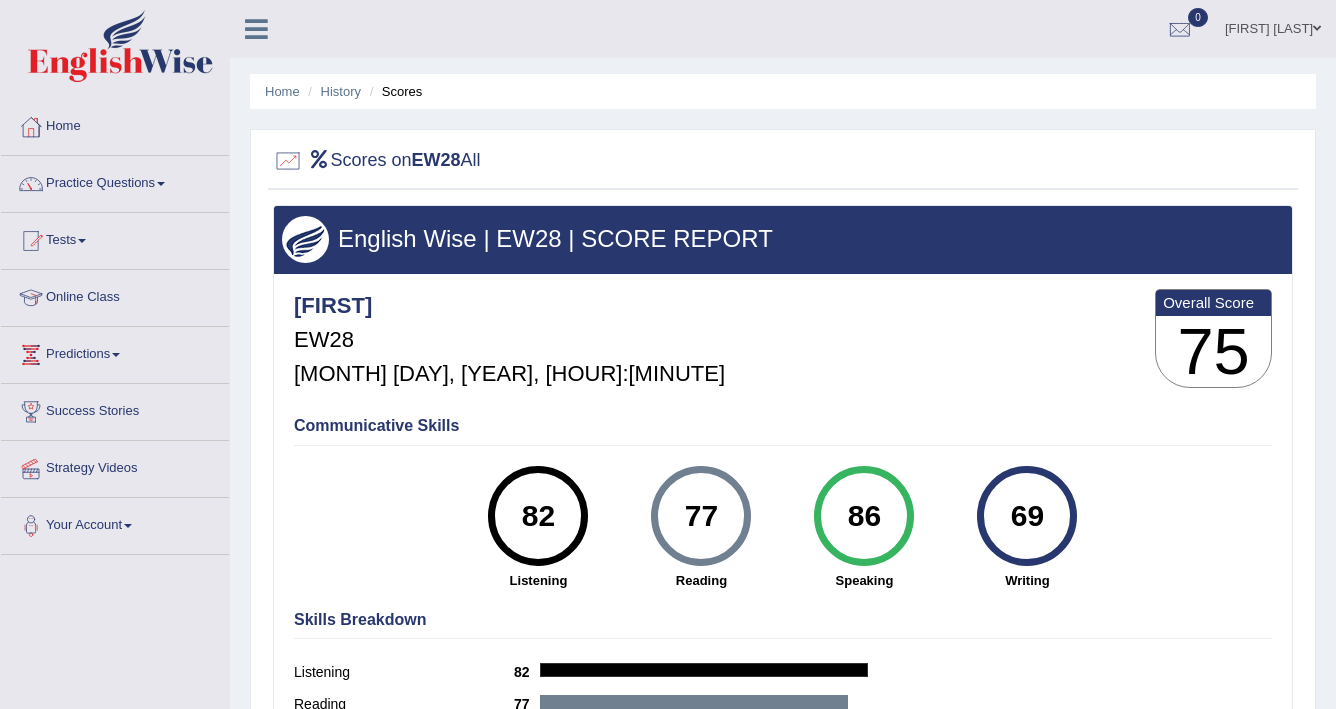 scroll, scrollTop: 23, scrollLeft: 0, axis: vertical 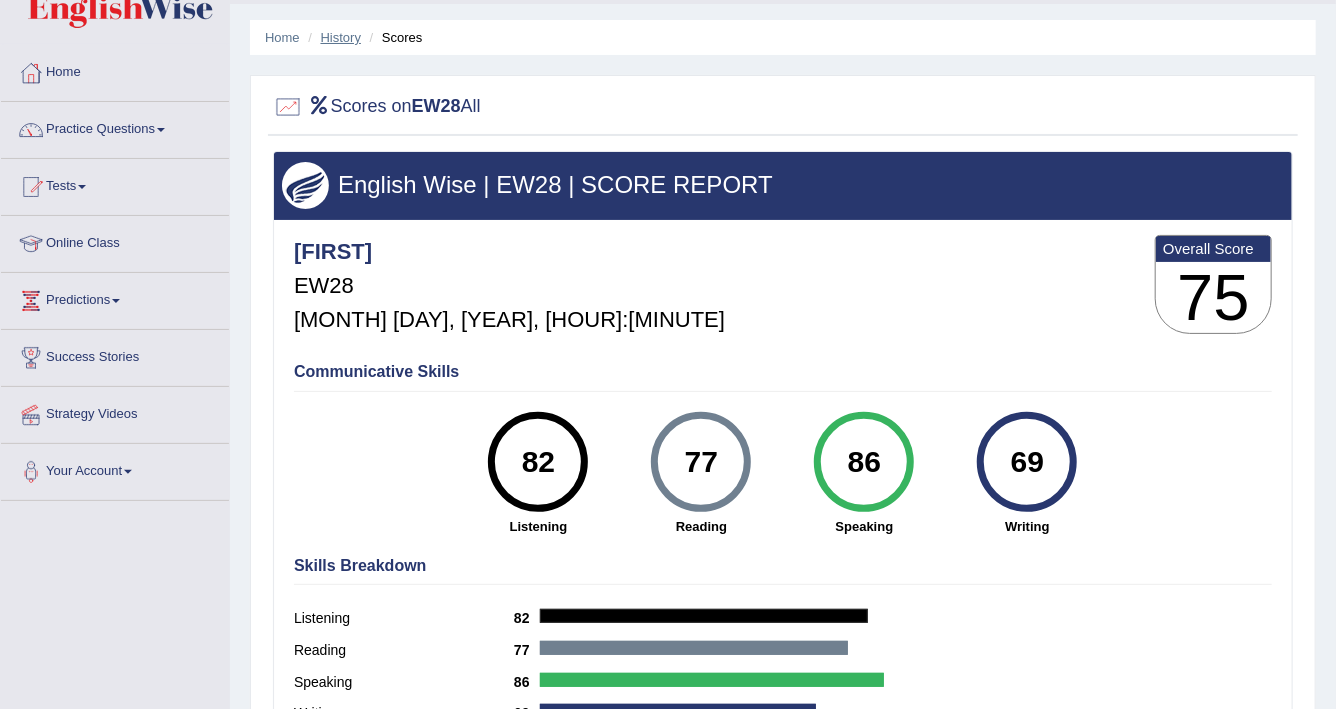 click on "History" at bounding box center (341, 37) 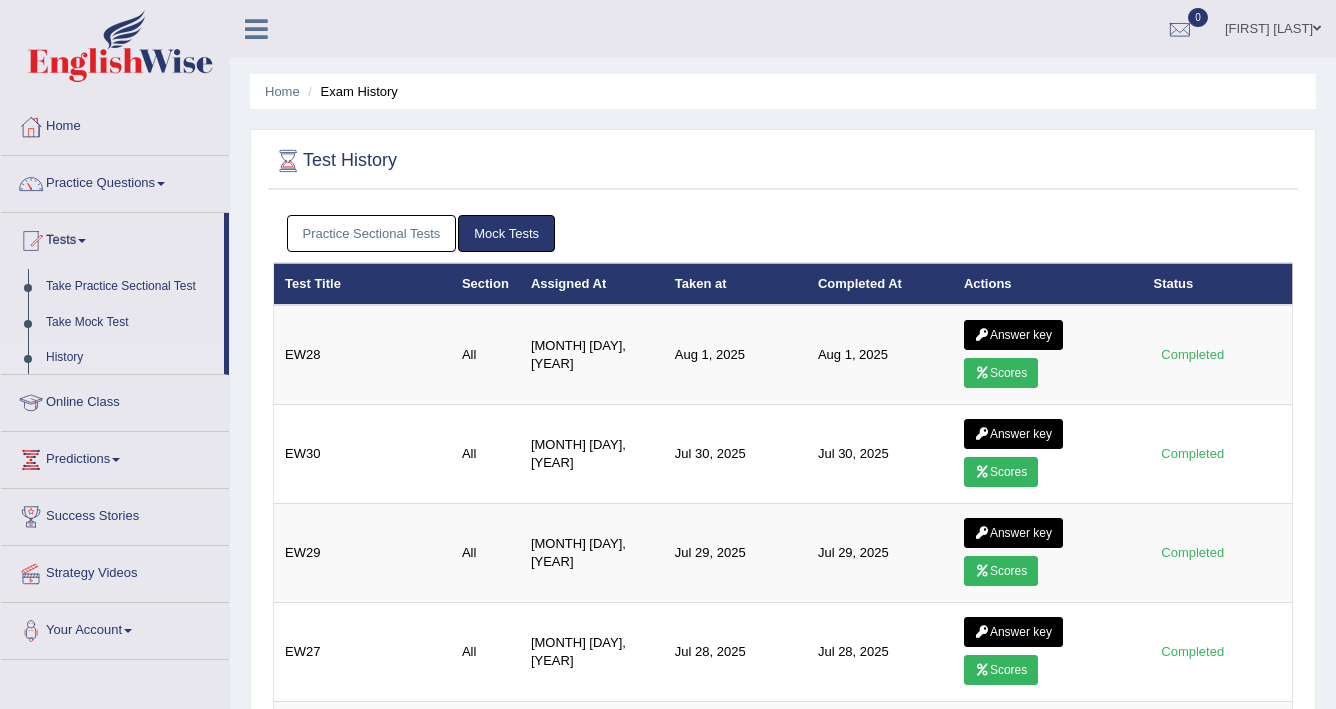 scroll, scrollTop: 0, scrollLeft: 0, axis: both 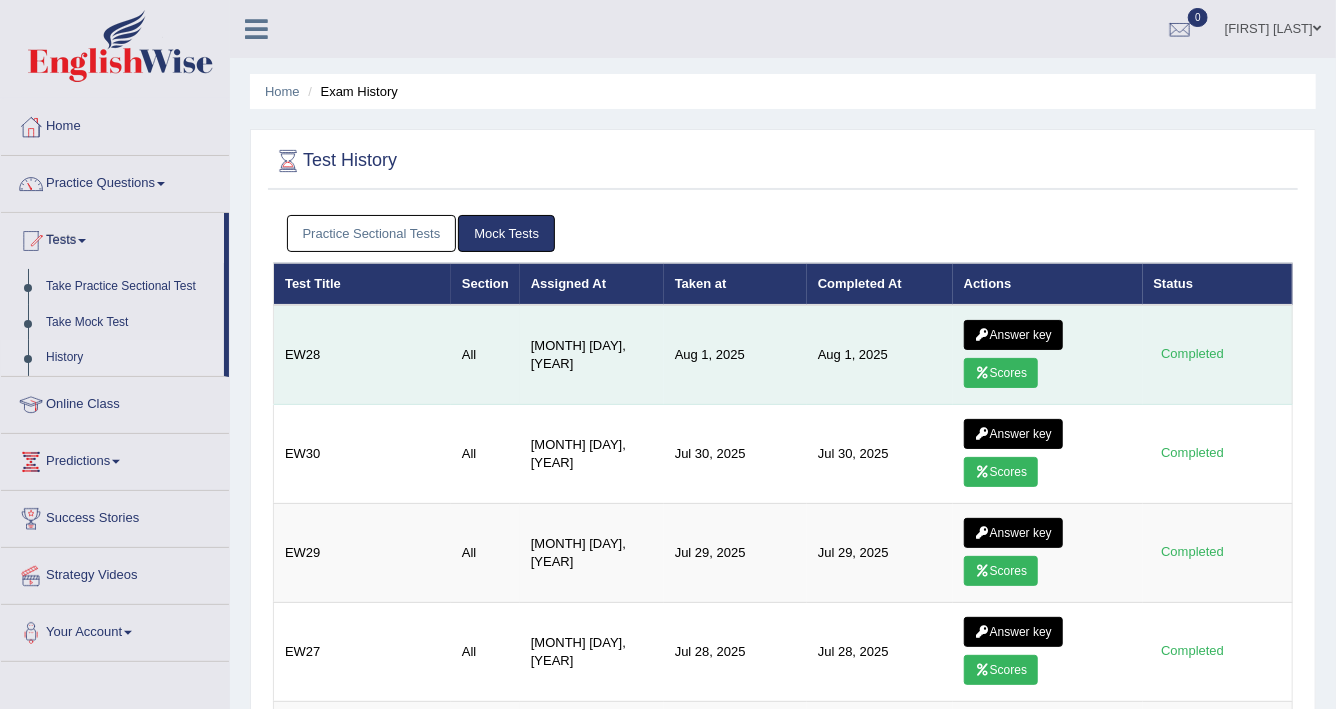 click on "Answer key" at bounding box center [1013, 335] 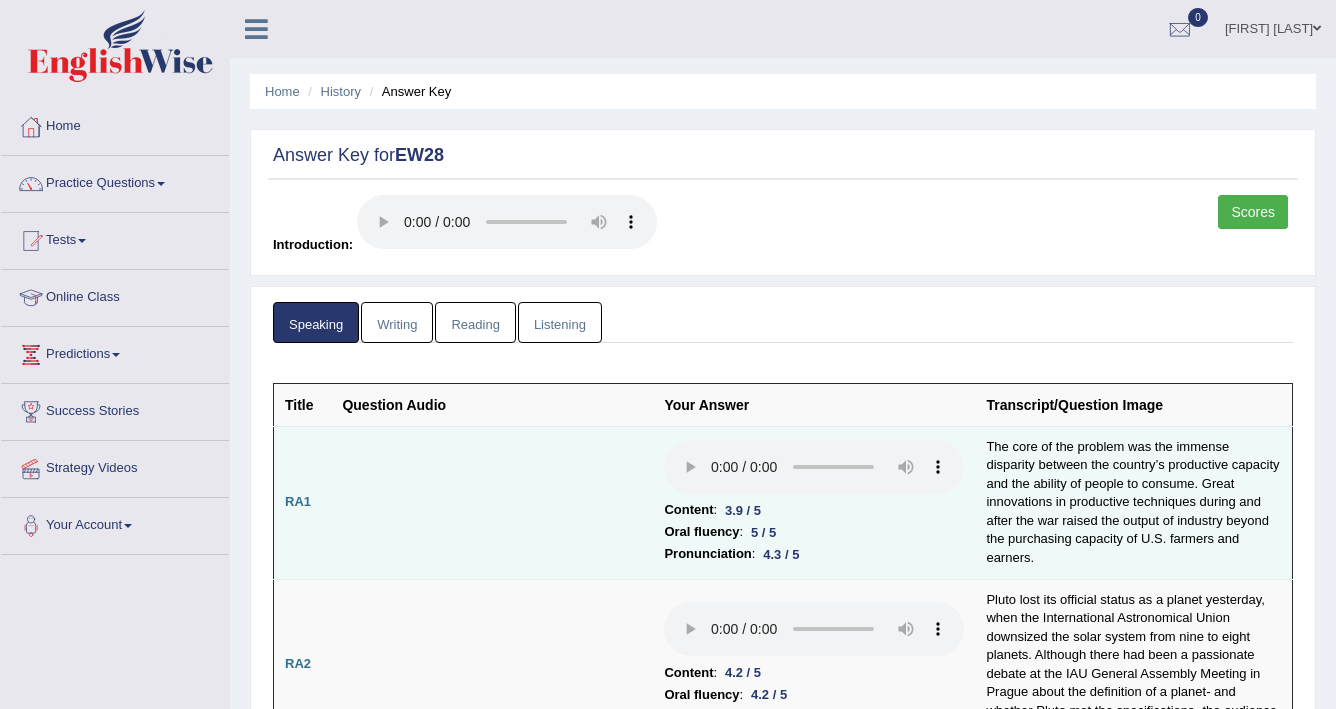 scroll, scrollTop: 0, scrollLeft: 0, axis: both 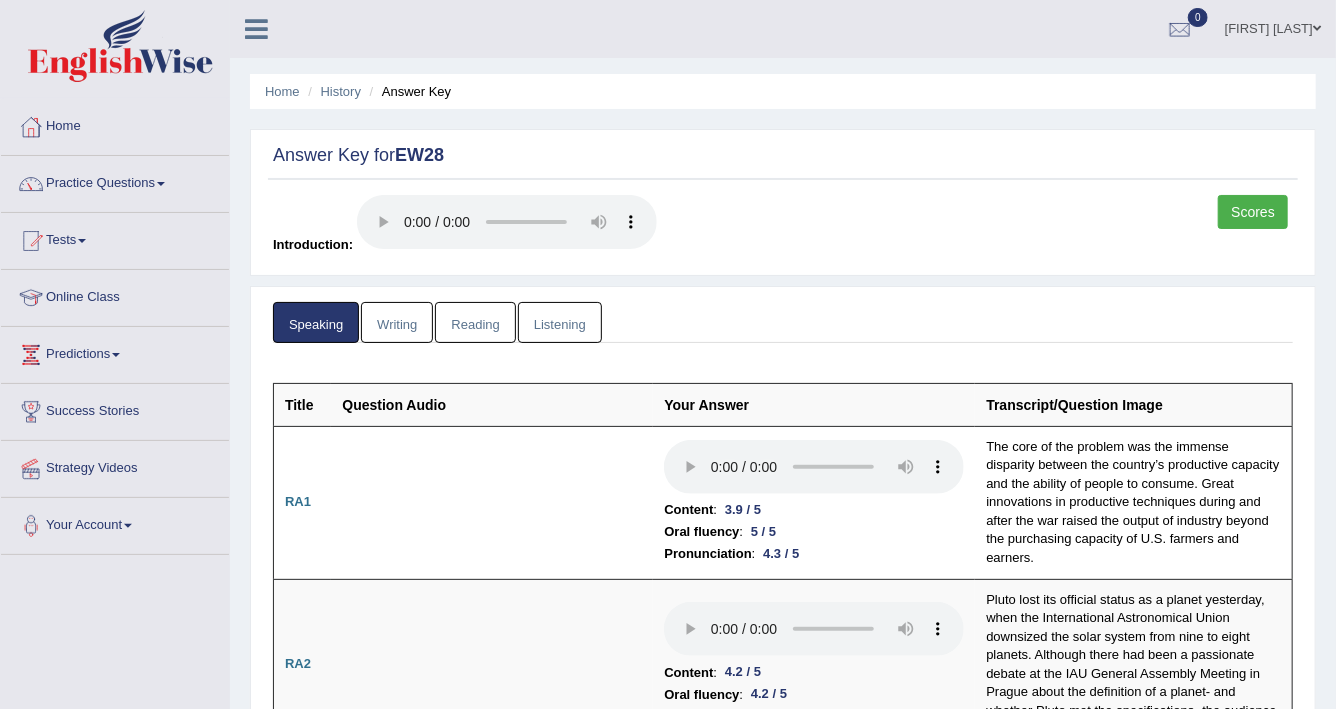 click on "Listening" at bounding box center (560, 322) 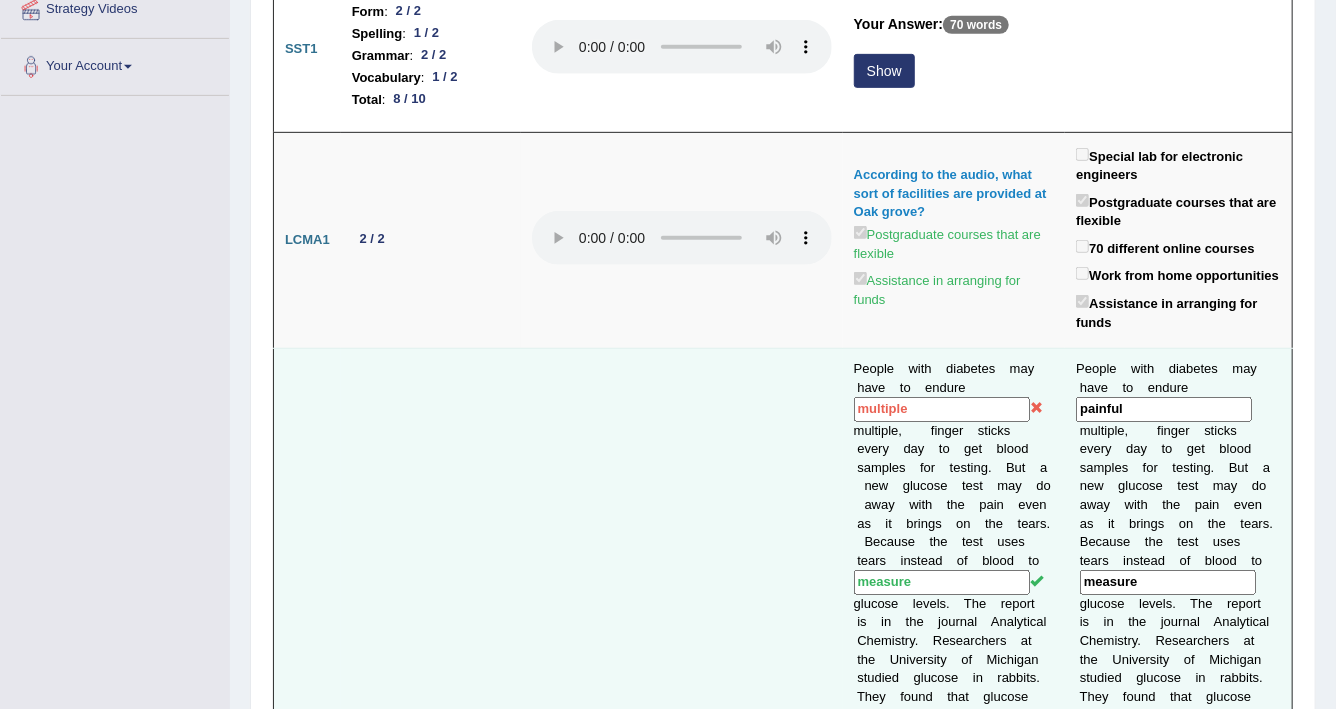 scroll, scrollTop: 0, scrollLeft: 0, axis: both 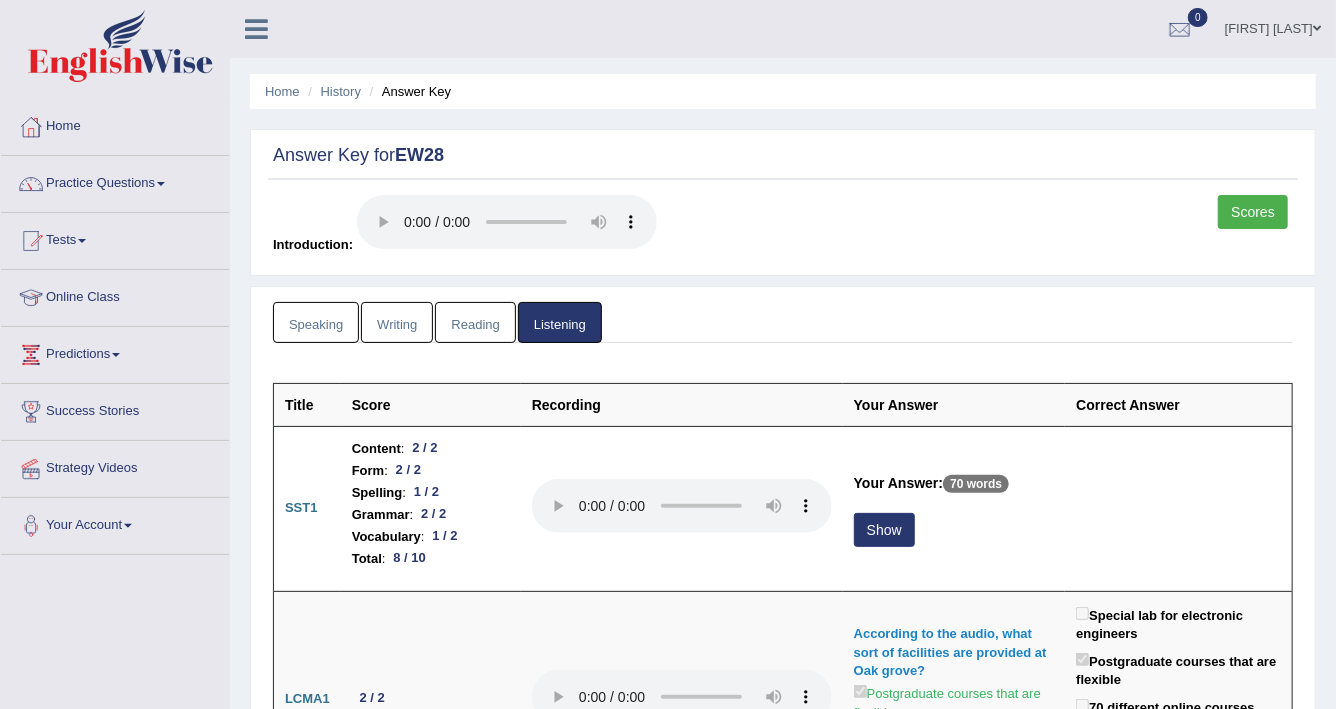 click on "Scores" at bounding box center (1253, 212) 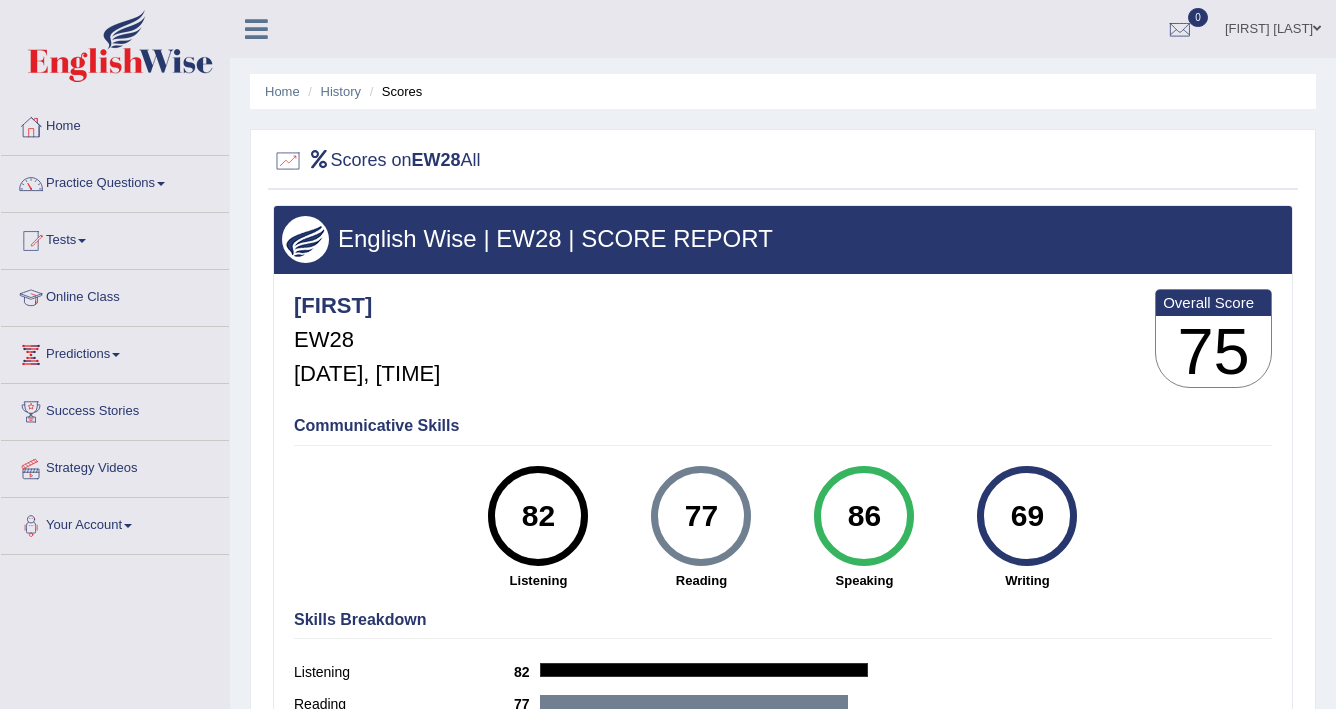 scroll, scrollTop: 93, scrollLeft: 0, axis: vertical 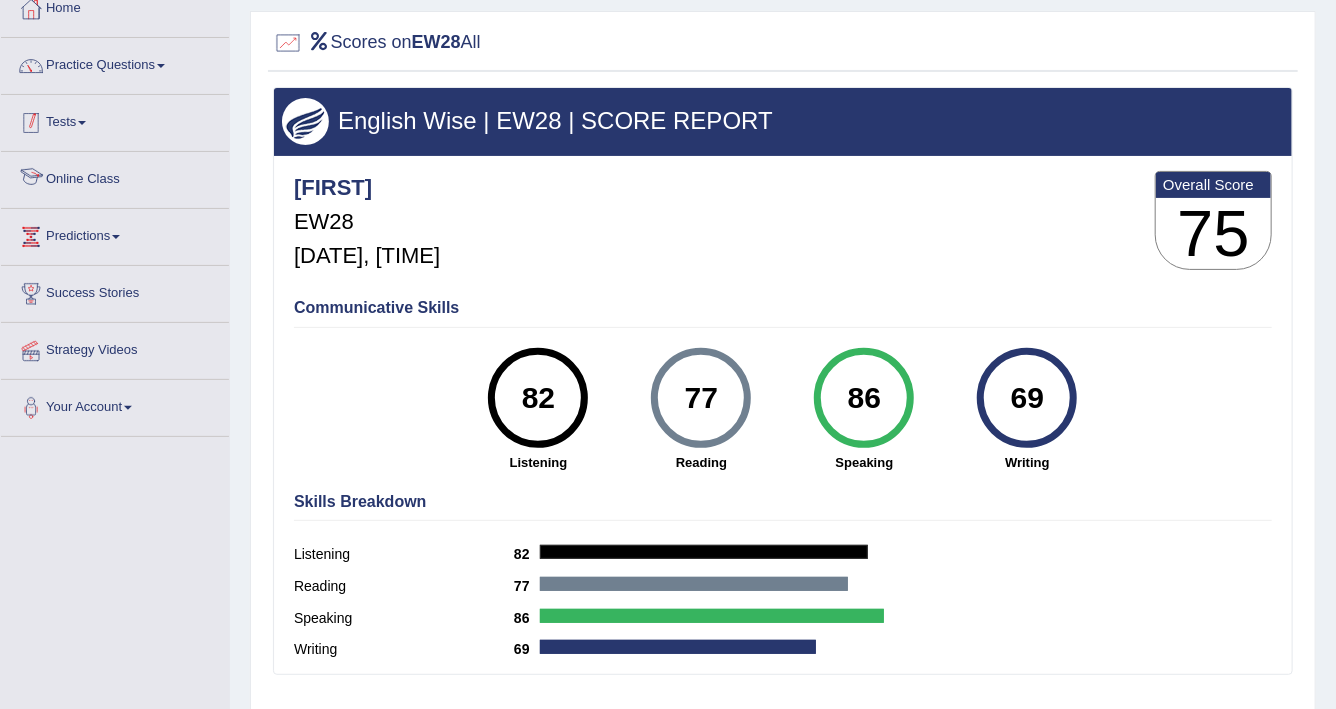 click on "Tests" at bounding box center (115, 120) 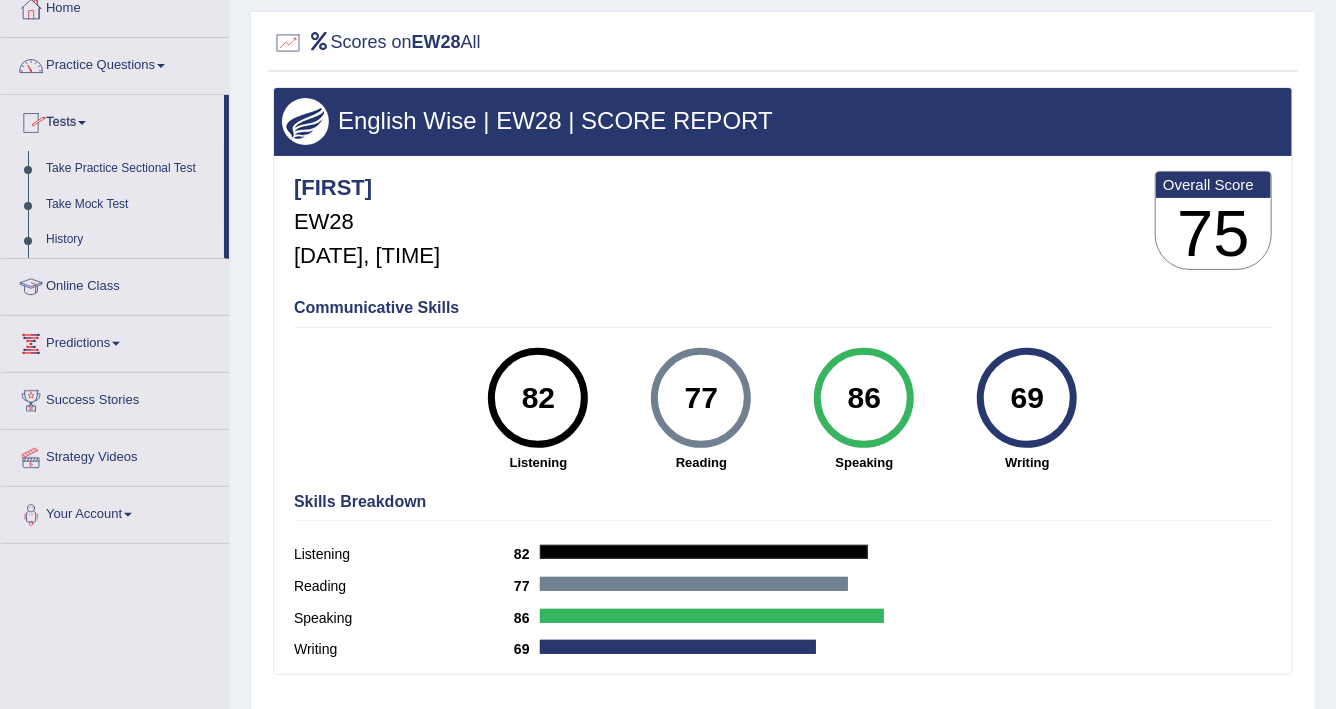 click on "History" at bounding box center [130, 240] 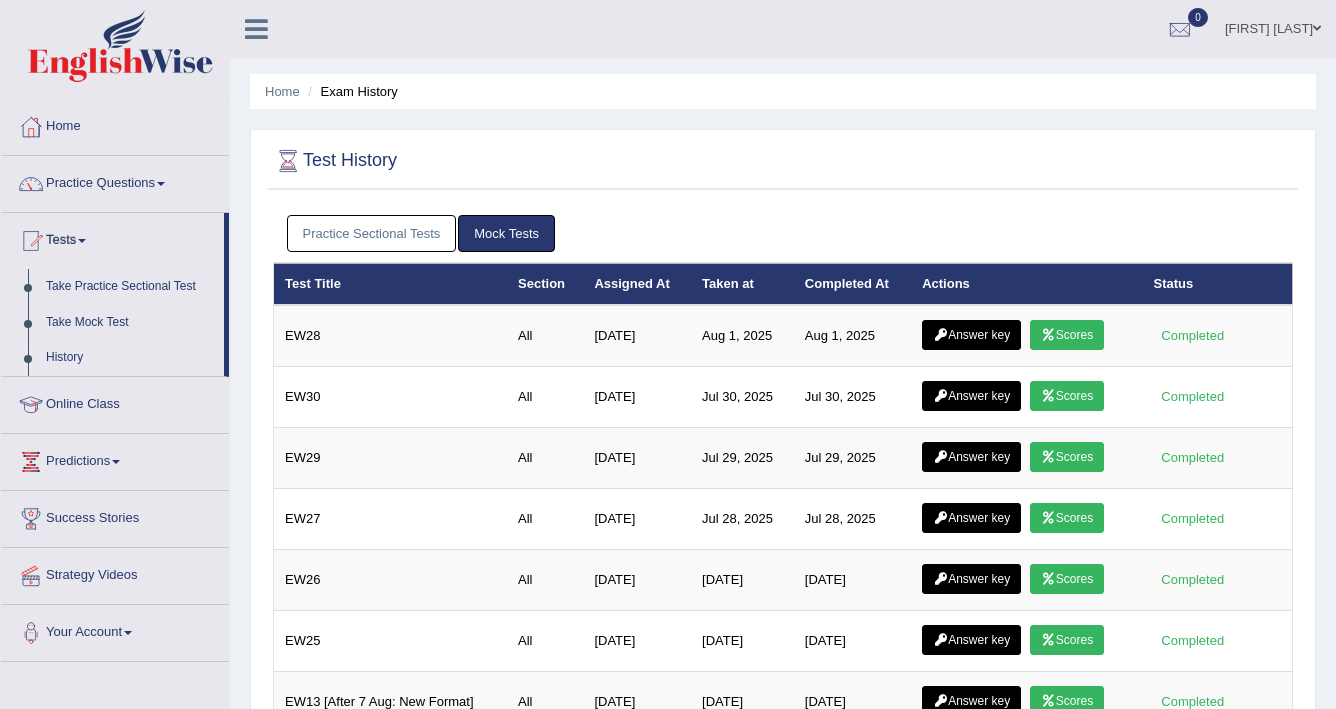 scroll, scrollTop: 0, scrollLeft: 0, axis: both 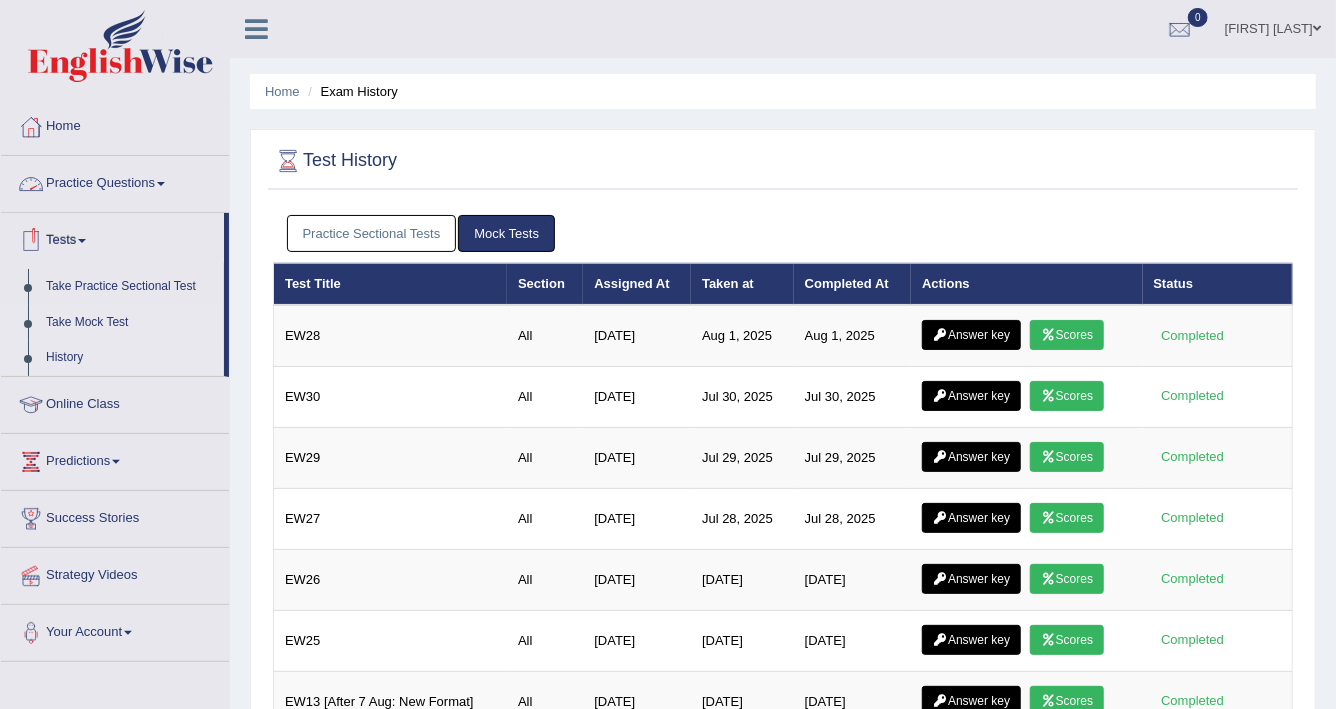 click on "Take Mock Test" at bounding box center (130, 323) 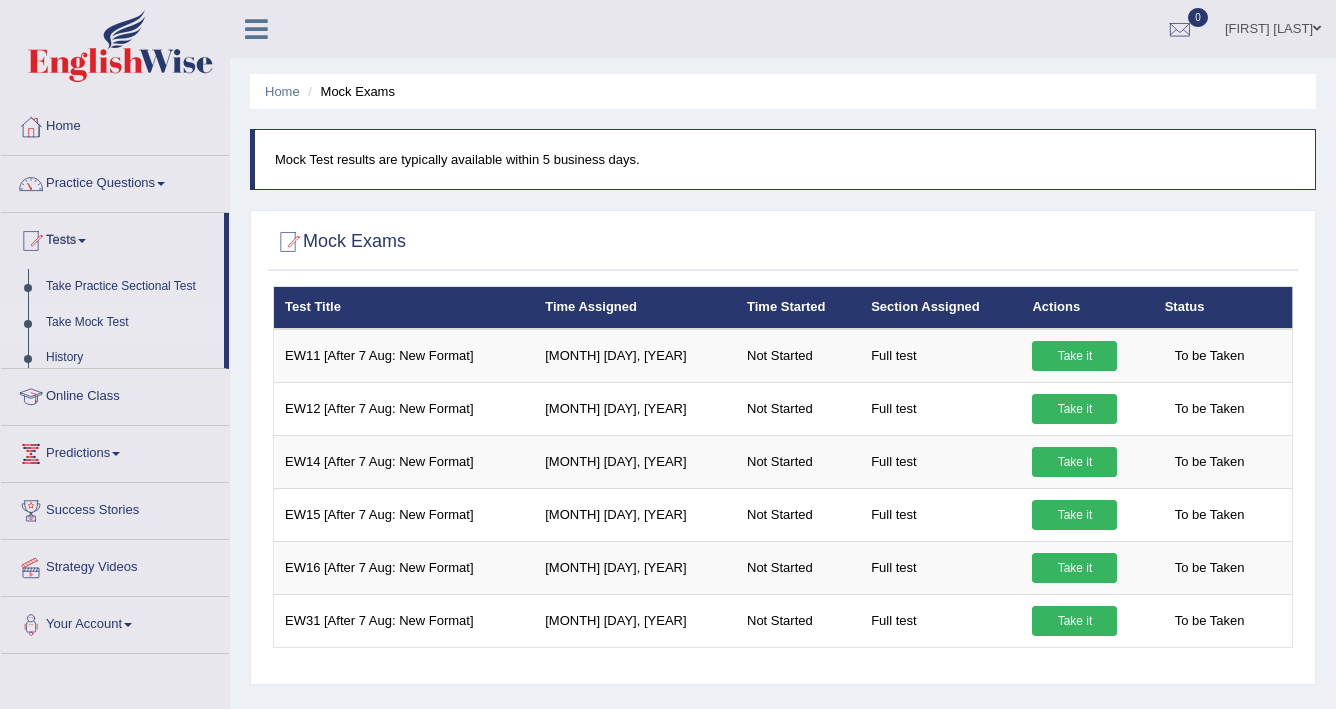 scroll, scrollTop: 0, scrollLeft: 0, axis: both 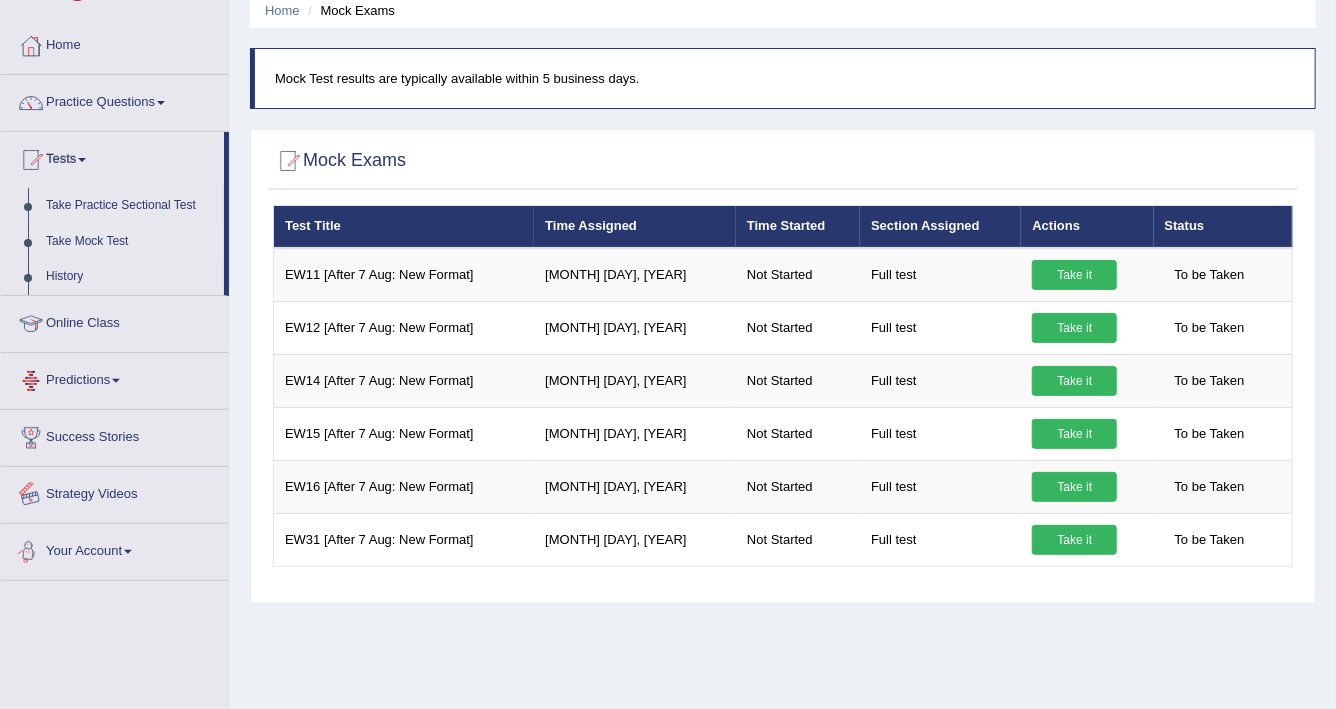 click on "Predictions" at bounding box center [115, 378] 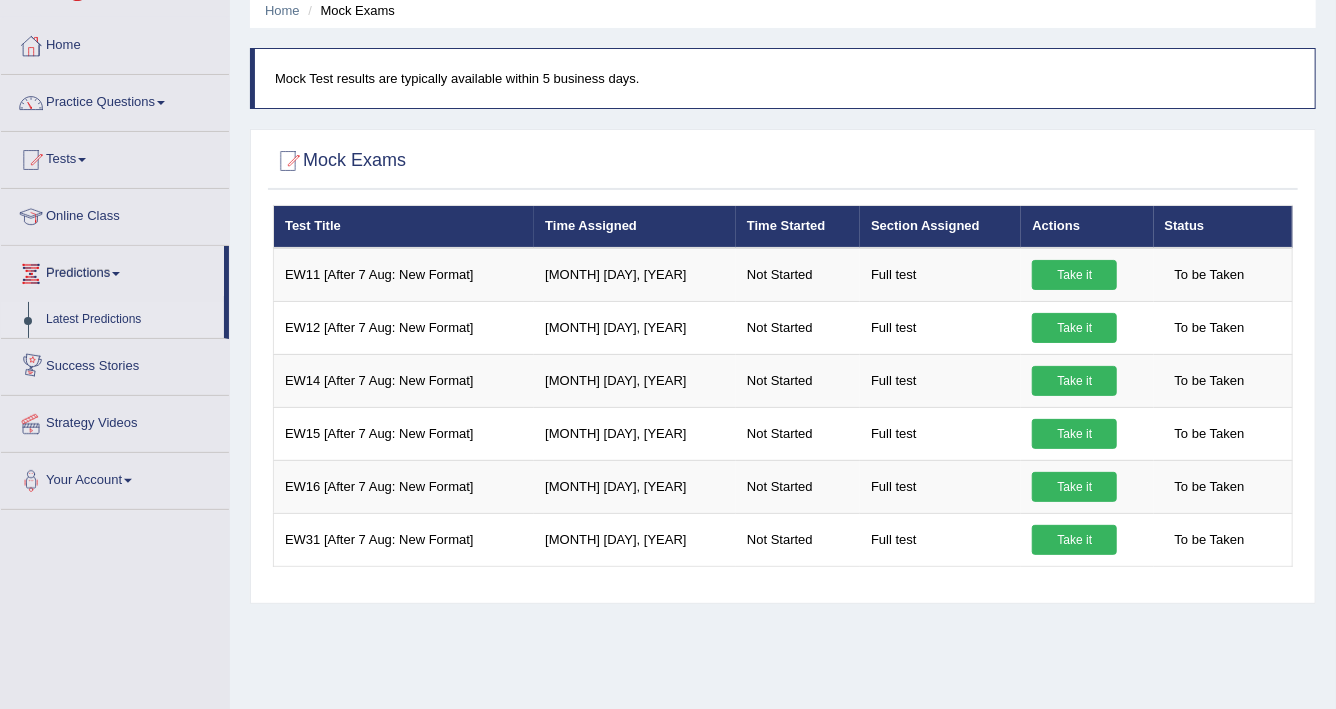 click on "Latest Predictions" at bounding box center [130, 320] 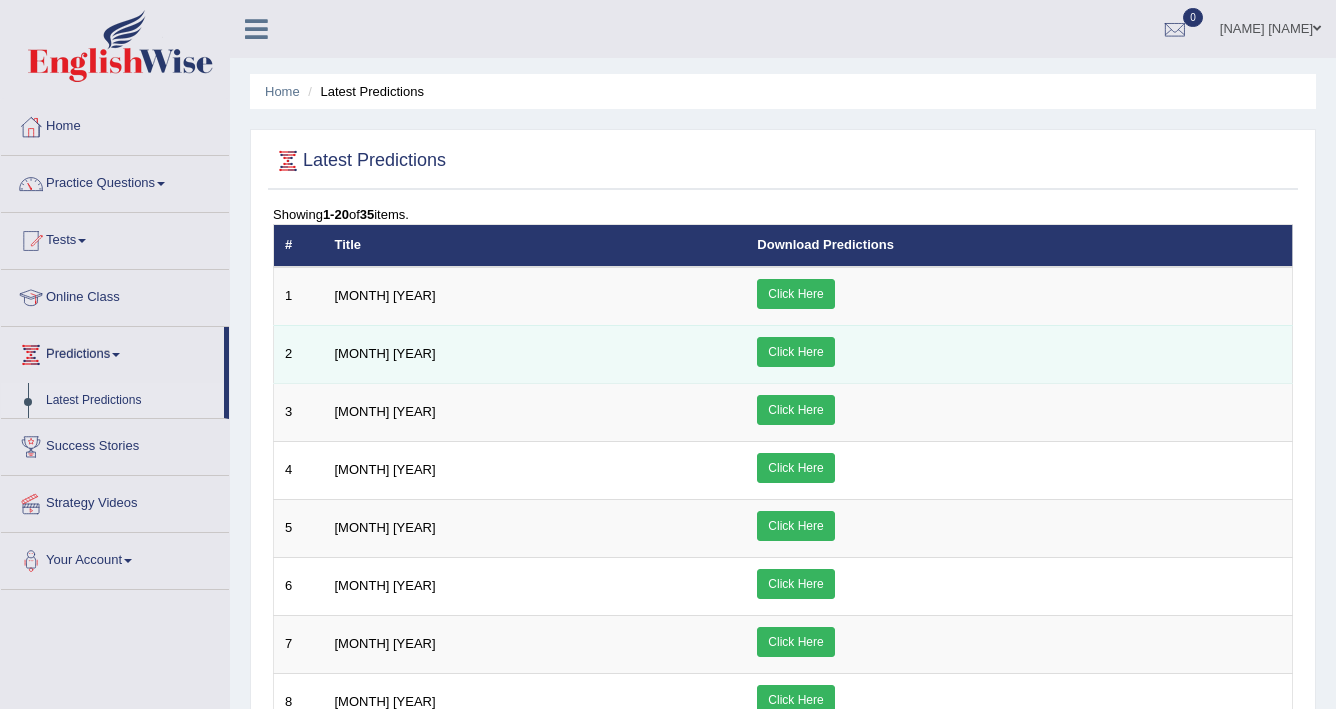 scroll, scrollTop: 0, scrollLeft: 0, axis: both 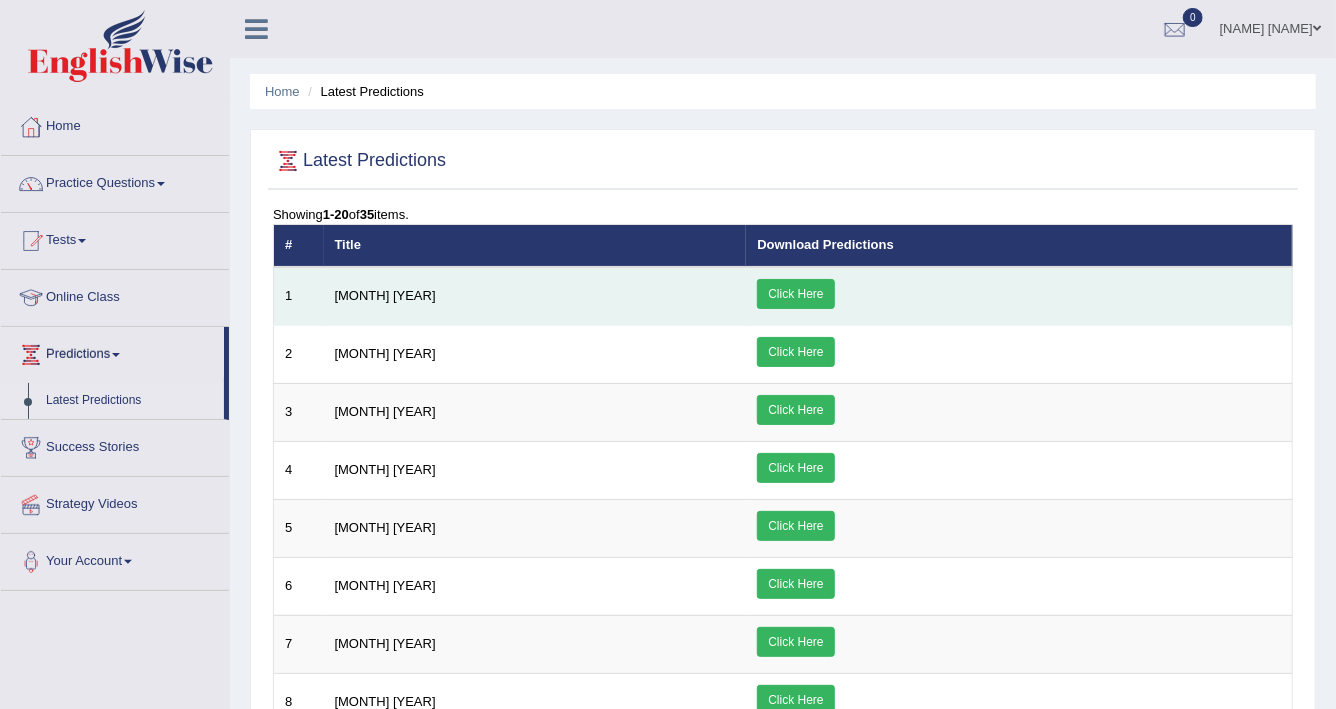 click on "Click Here" at bounding box center [795, 294] 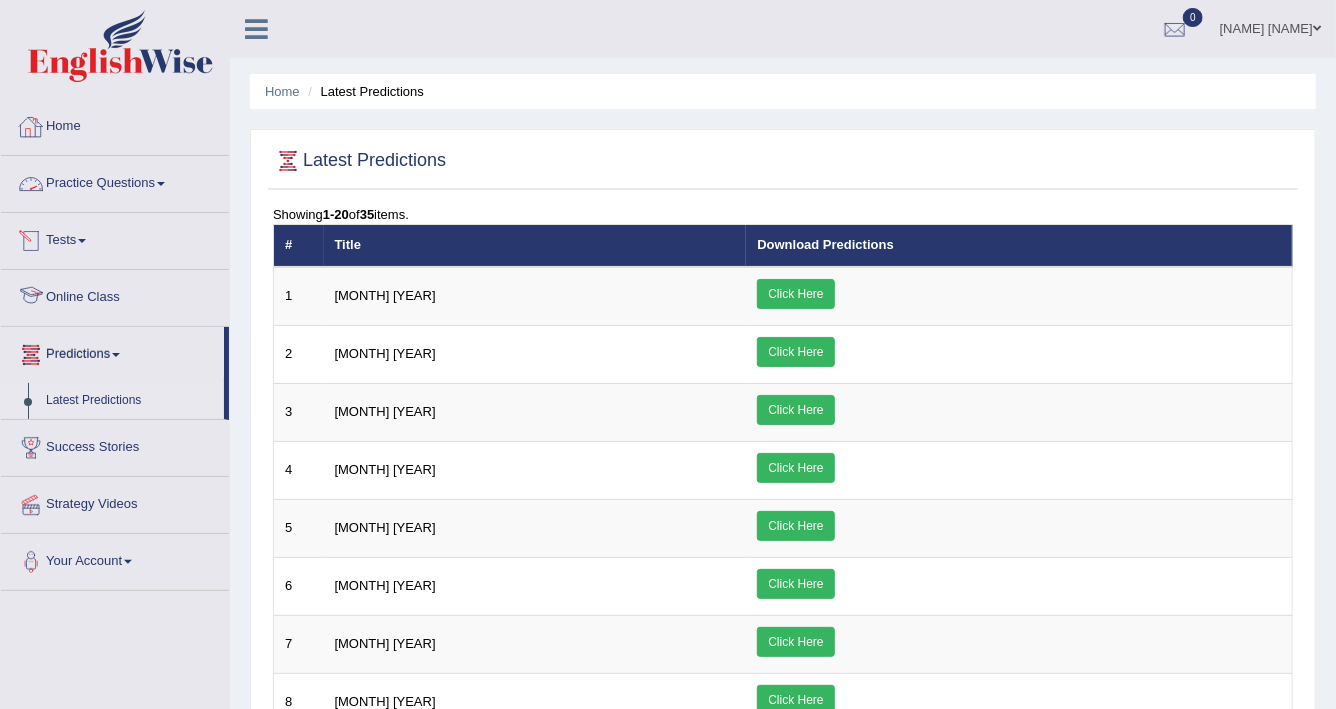 click on "Latest Predictions" at bounding box center (130, 401) 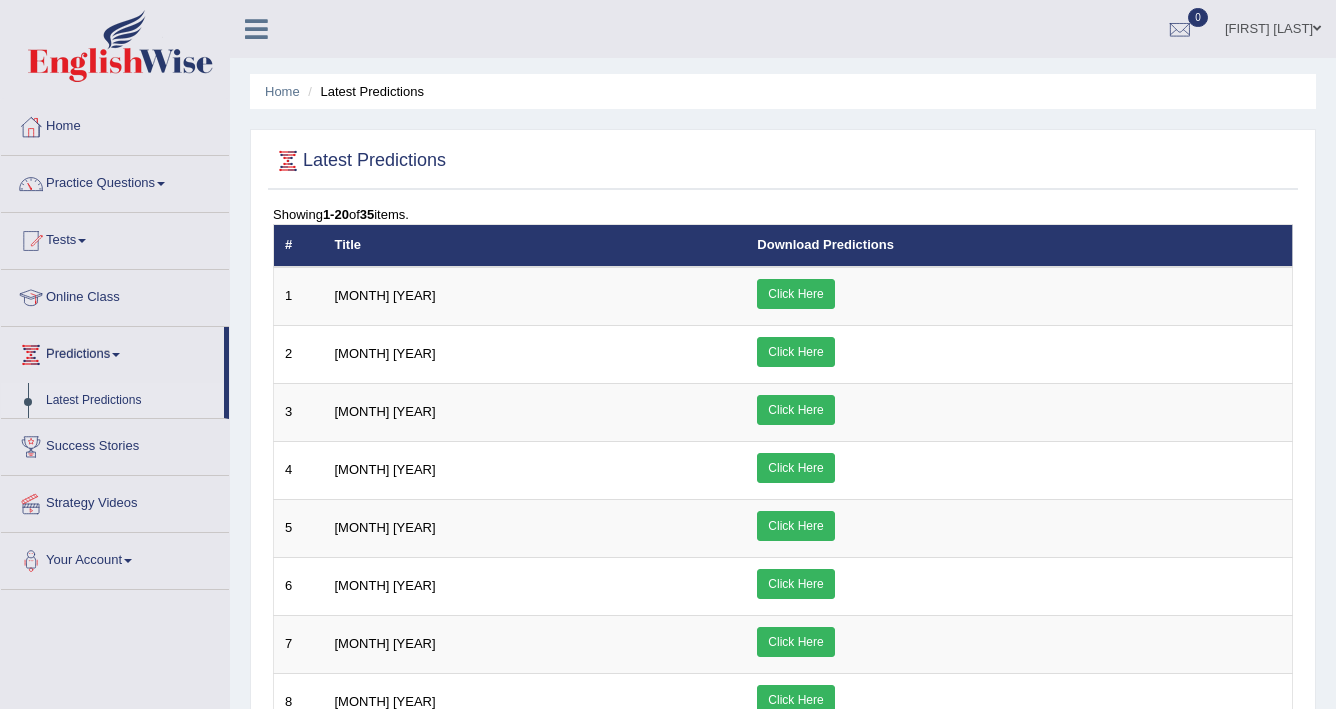 scroll, scrollTop: 0, scrollLeft: 0, axis: both 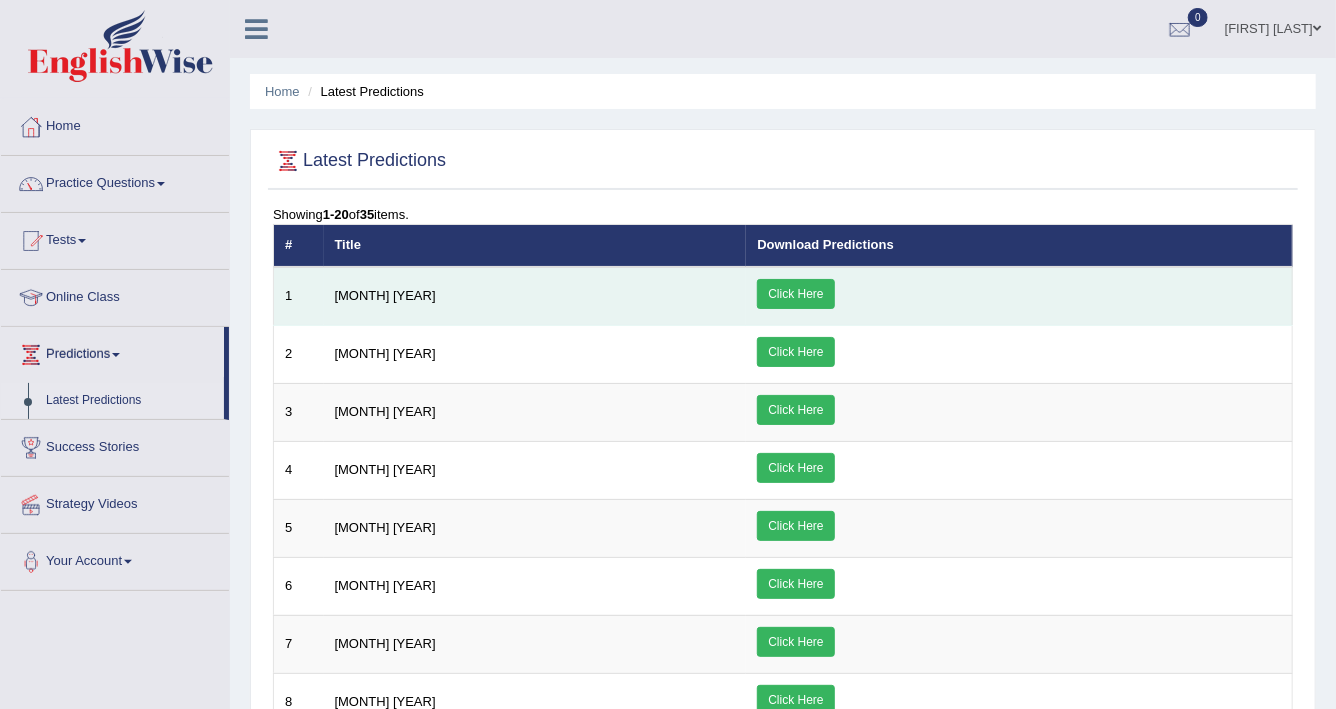 click on "Click Here" at bounding box center [795, 294] 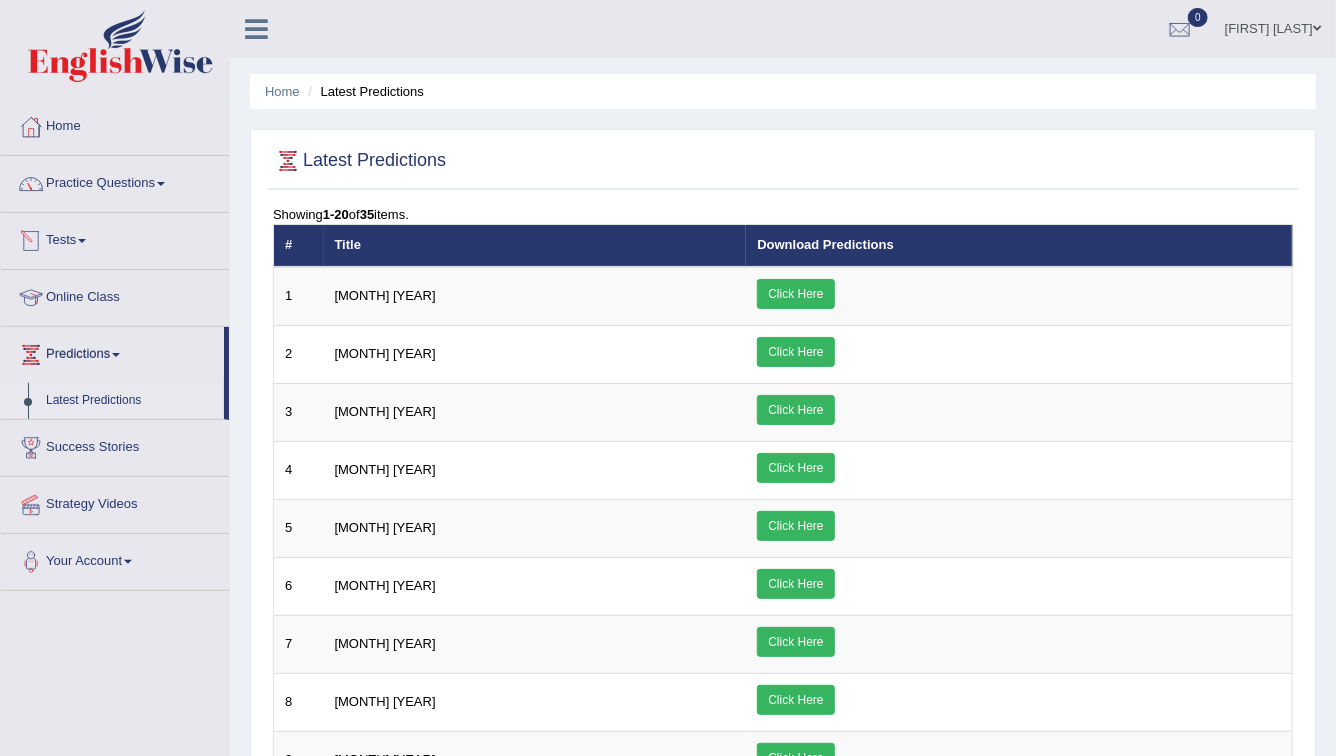 click on "Tests" at bounding box center [115, 238] 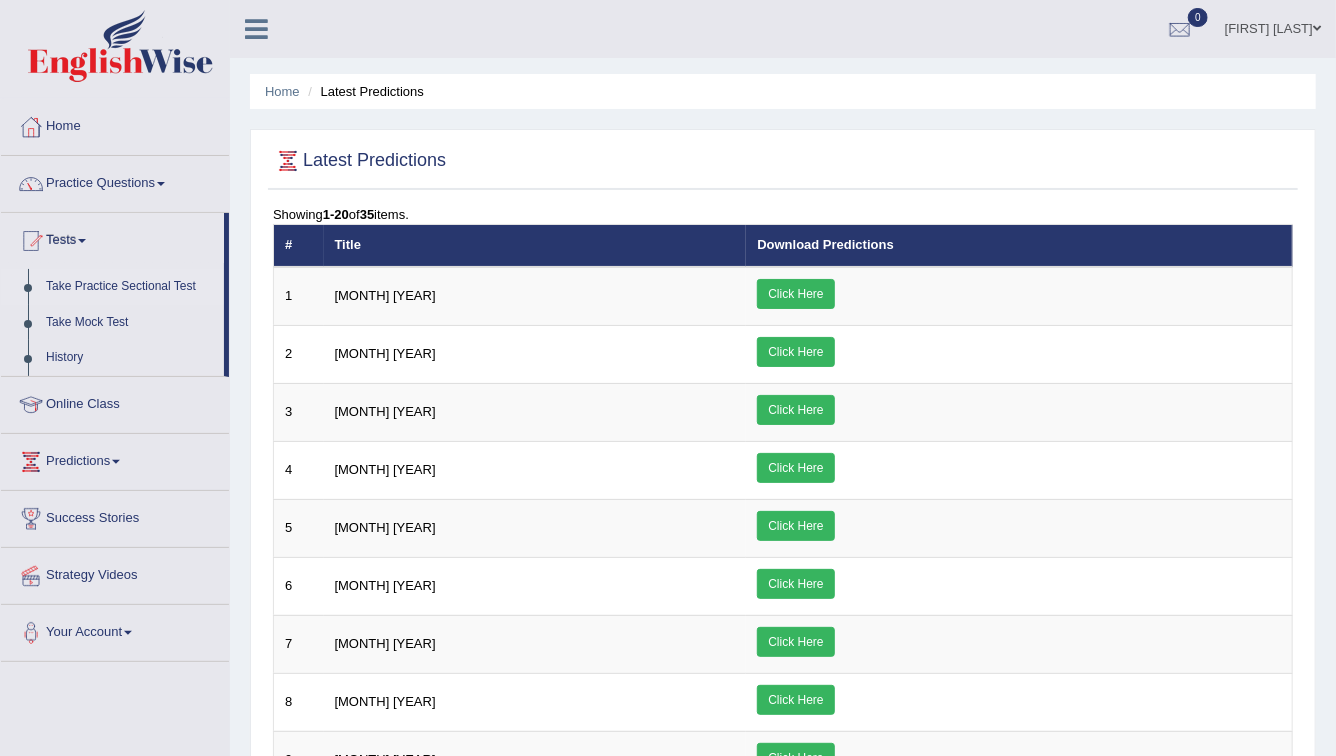click on "Take Practice Sectional Test" at bounding box center (130, 287) 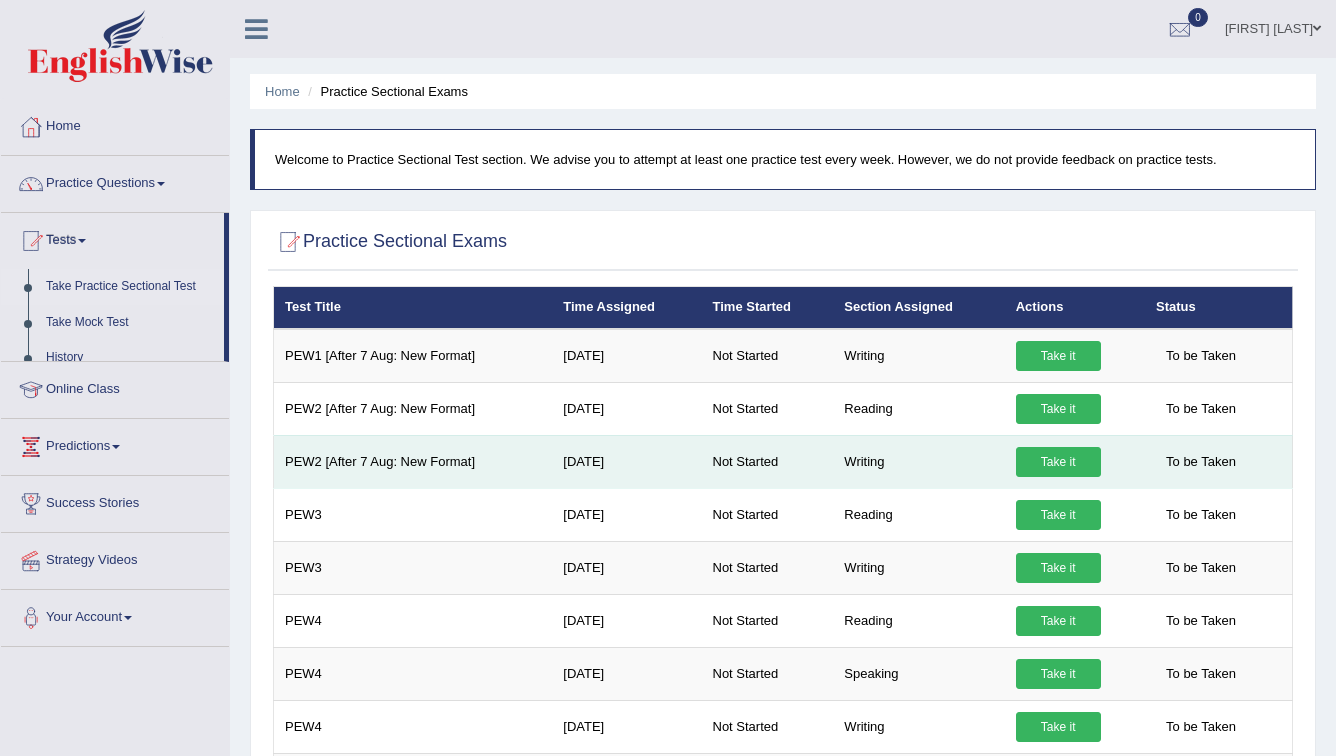 scroll, scrollTop: 0, scrollLeft: 0, axis: both 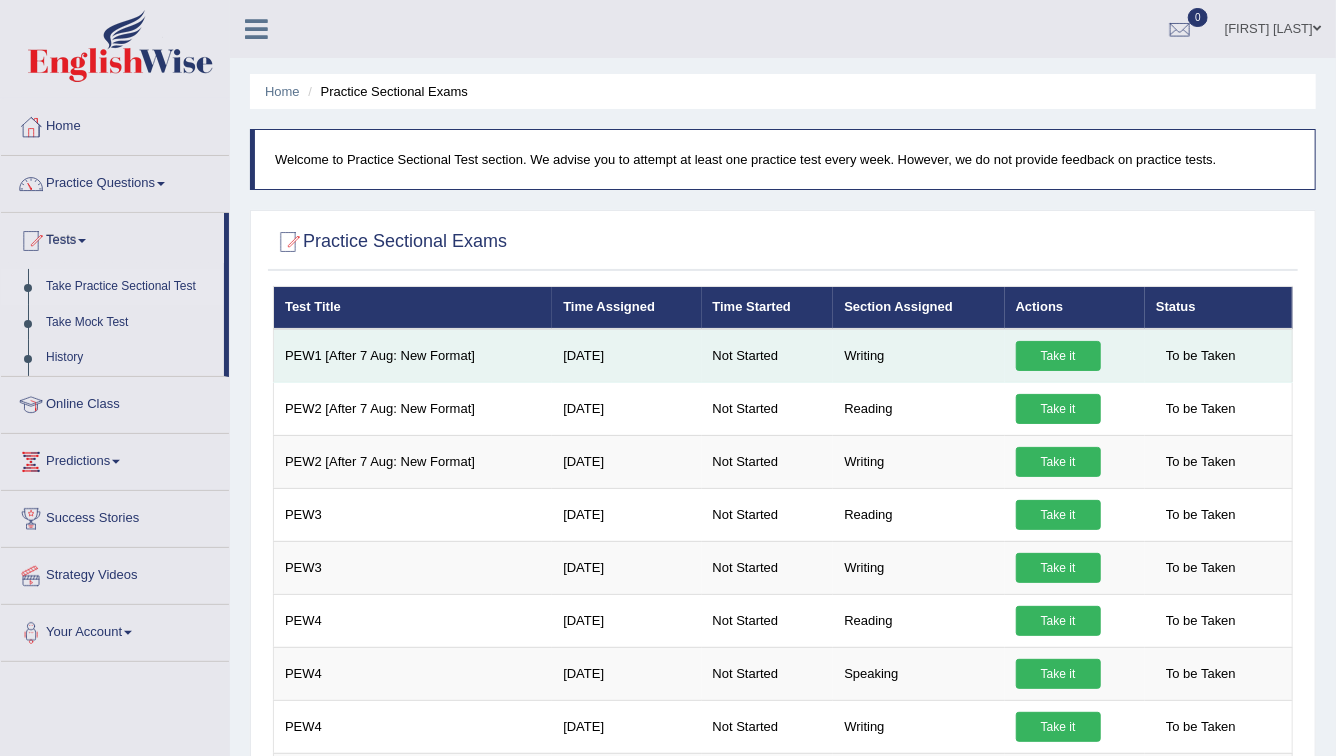 click on "Take it" at bounding box center [1058, 356] 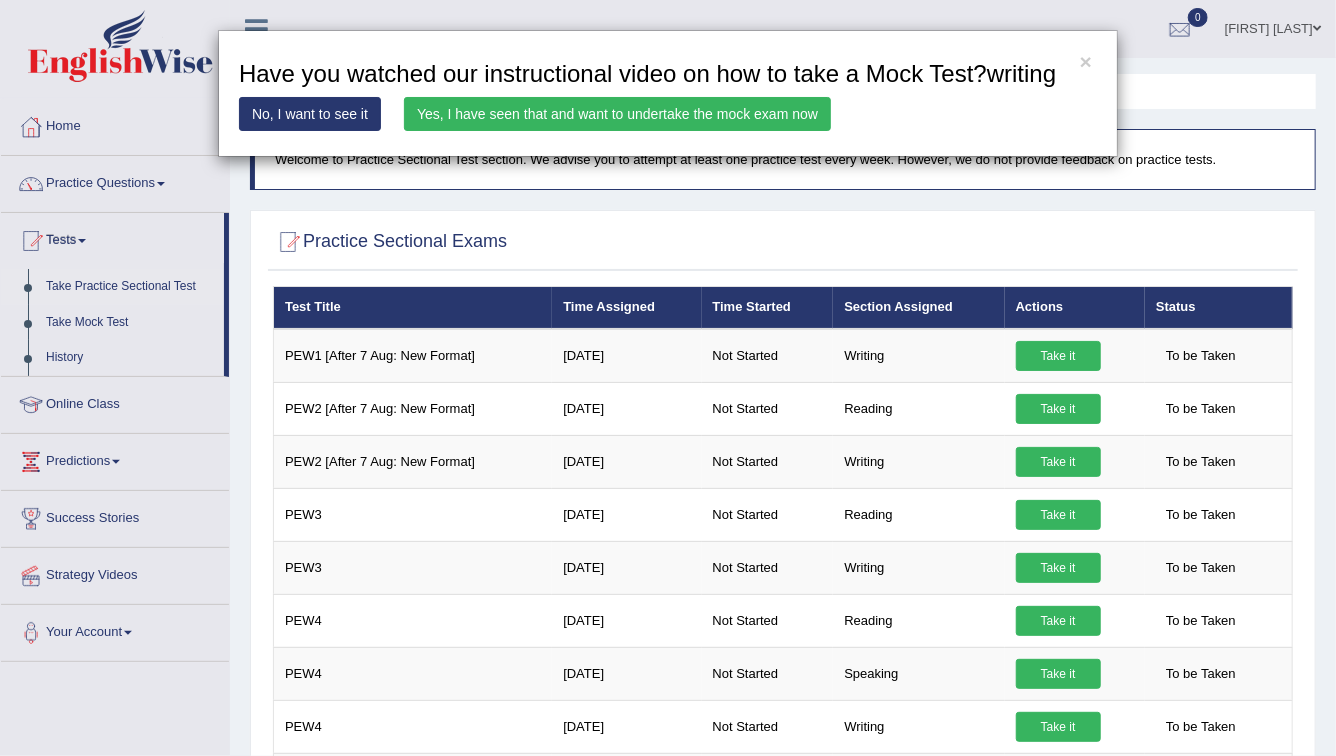 click on "Yes, I have seen that and want to undertake the mock exam now" at bounding box center [617, 114] 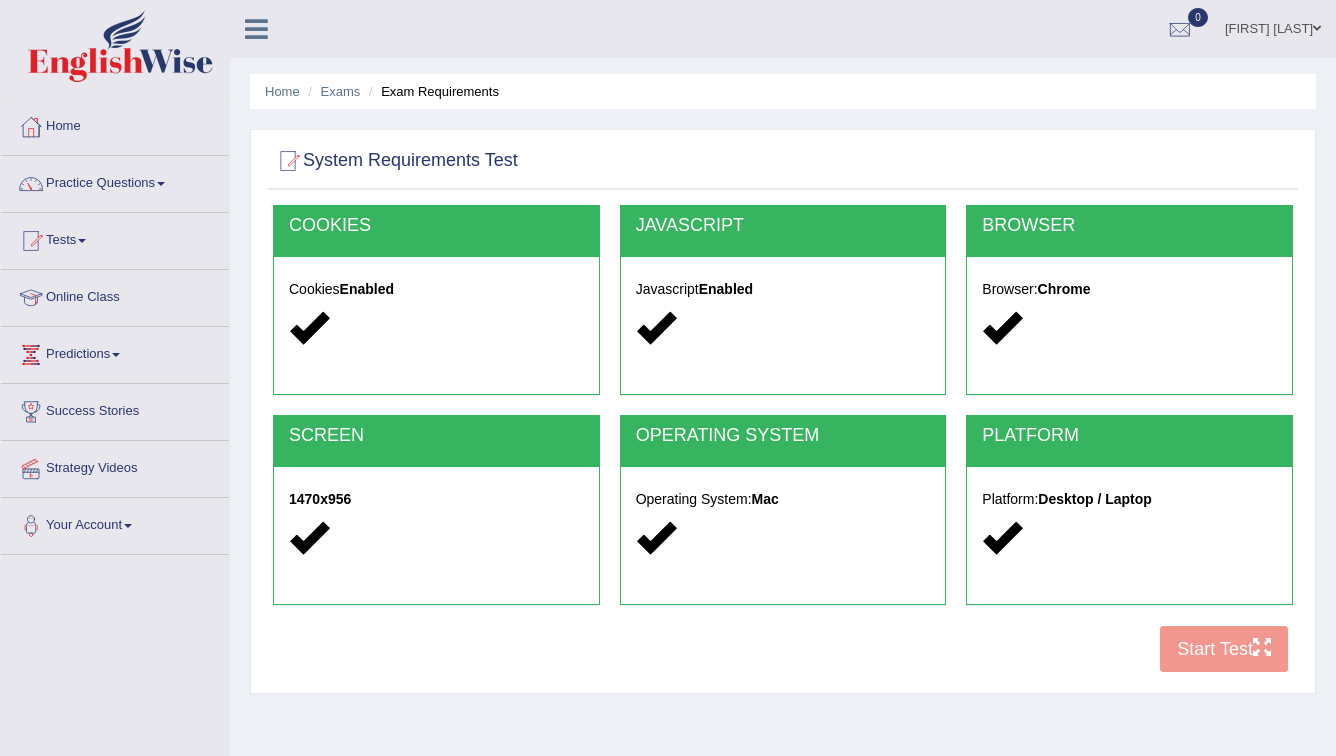 scroll, scrollTop: 0, scrollLeft: 0, axis: both 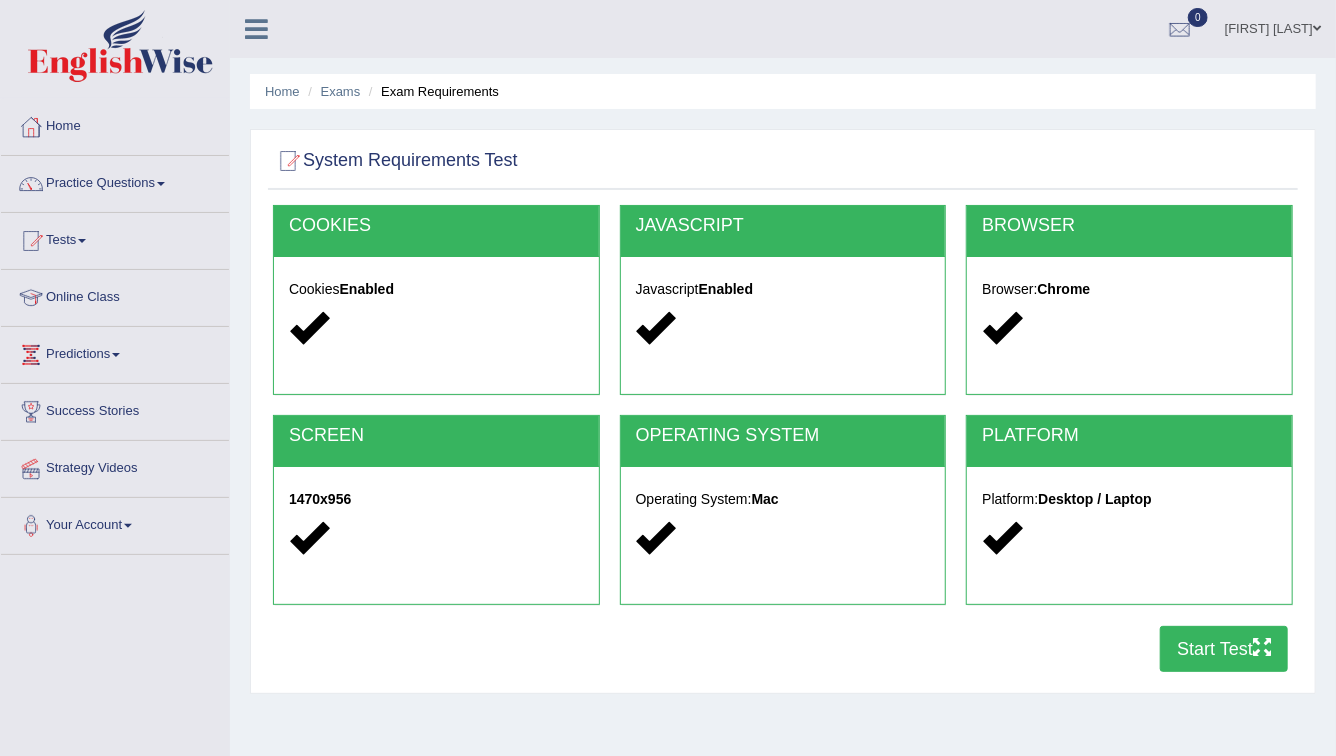 click on "Start Test" at bounding box center (1224, 649) 